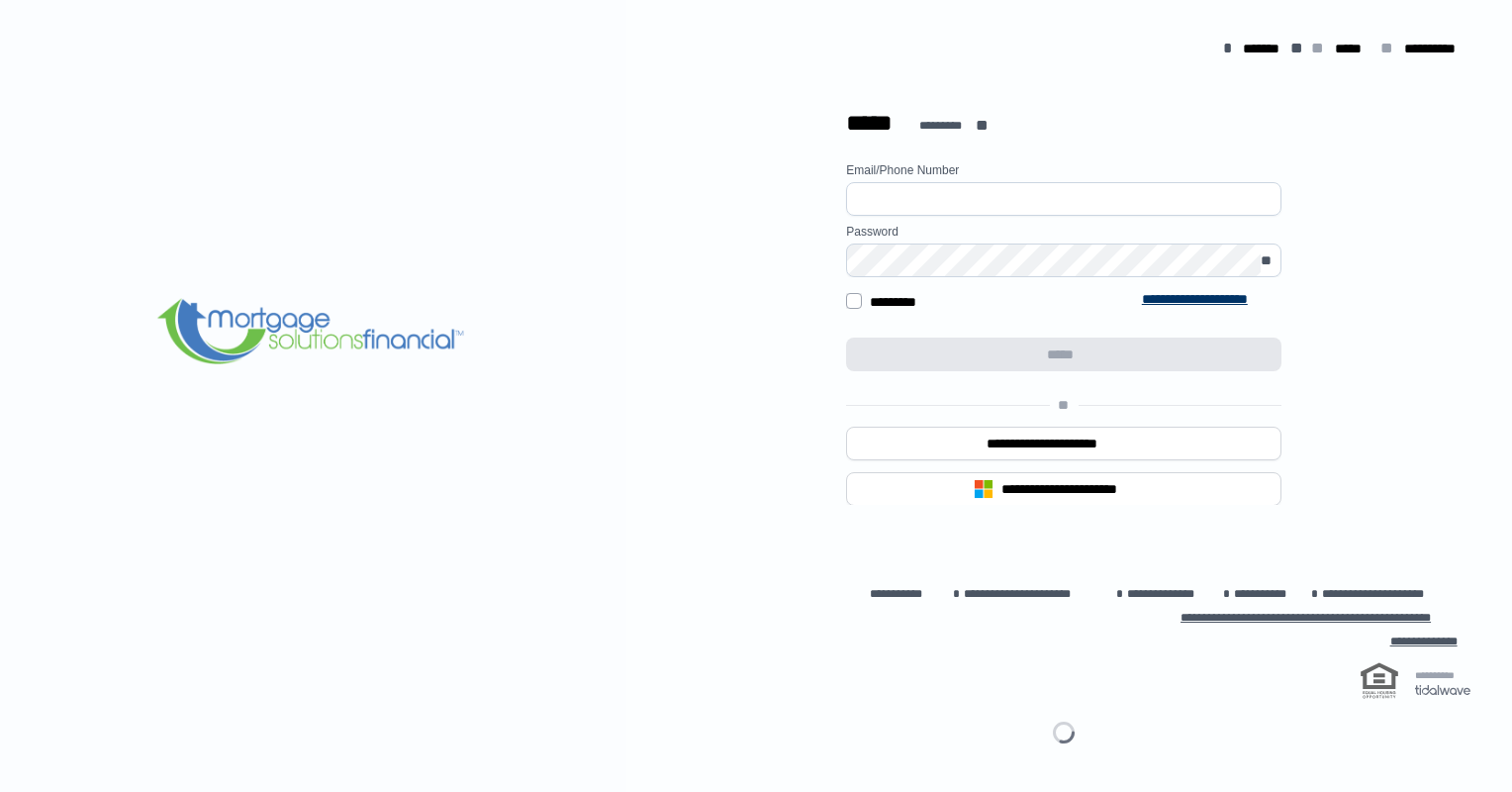 scroll, scrollTop: 0, scrollLeft: 0, axis: both 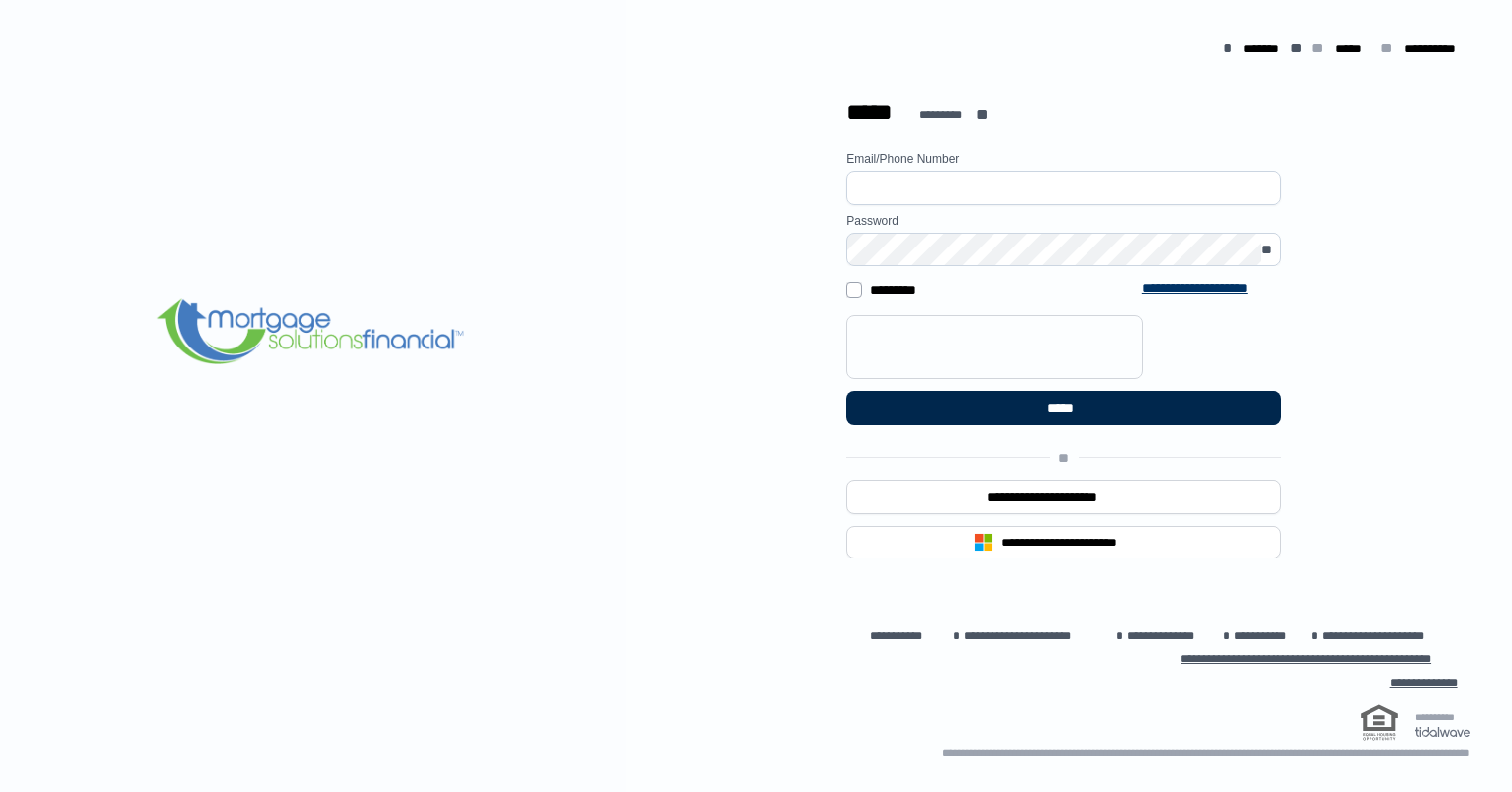 type on "**********" 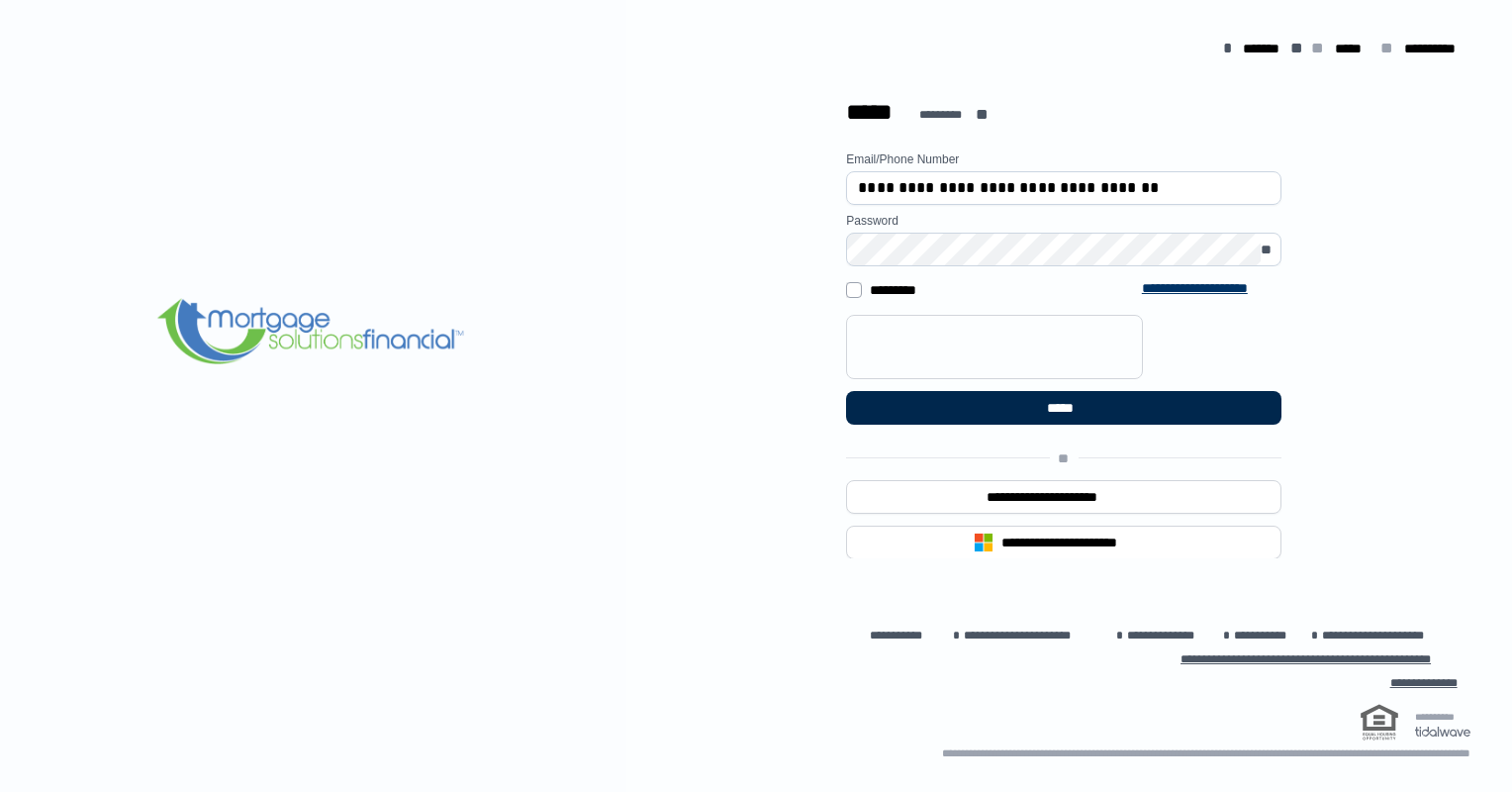 click on "*****" at bounding box center [1064, 408] 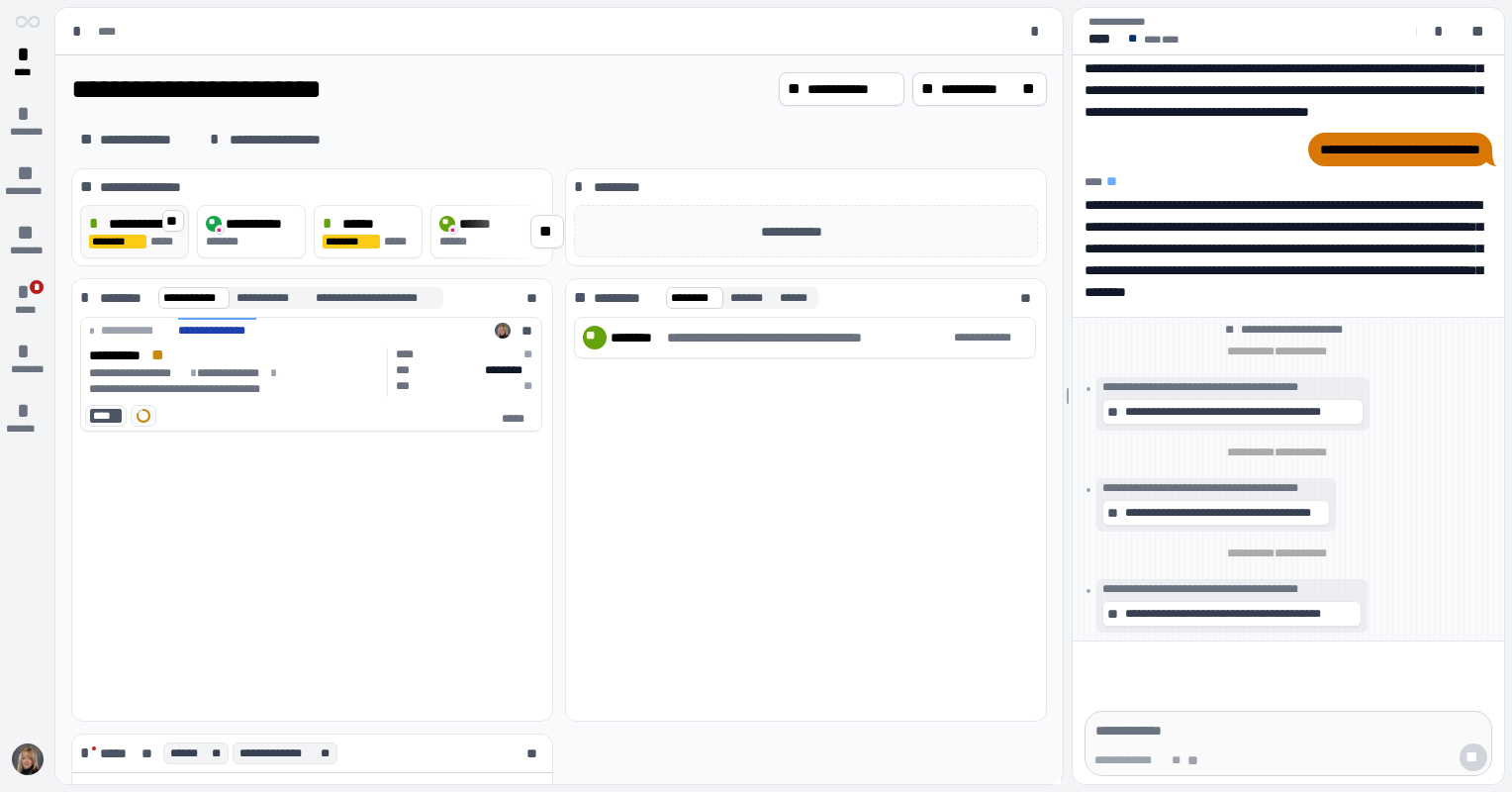 click on "**********" at bounding box center (144, 224) 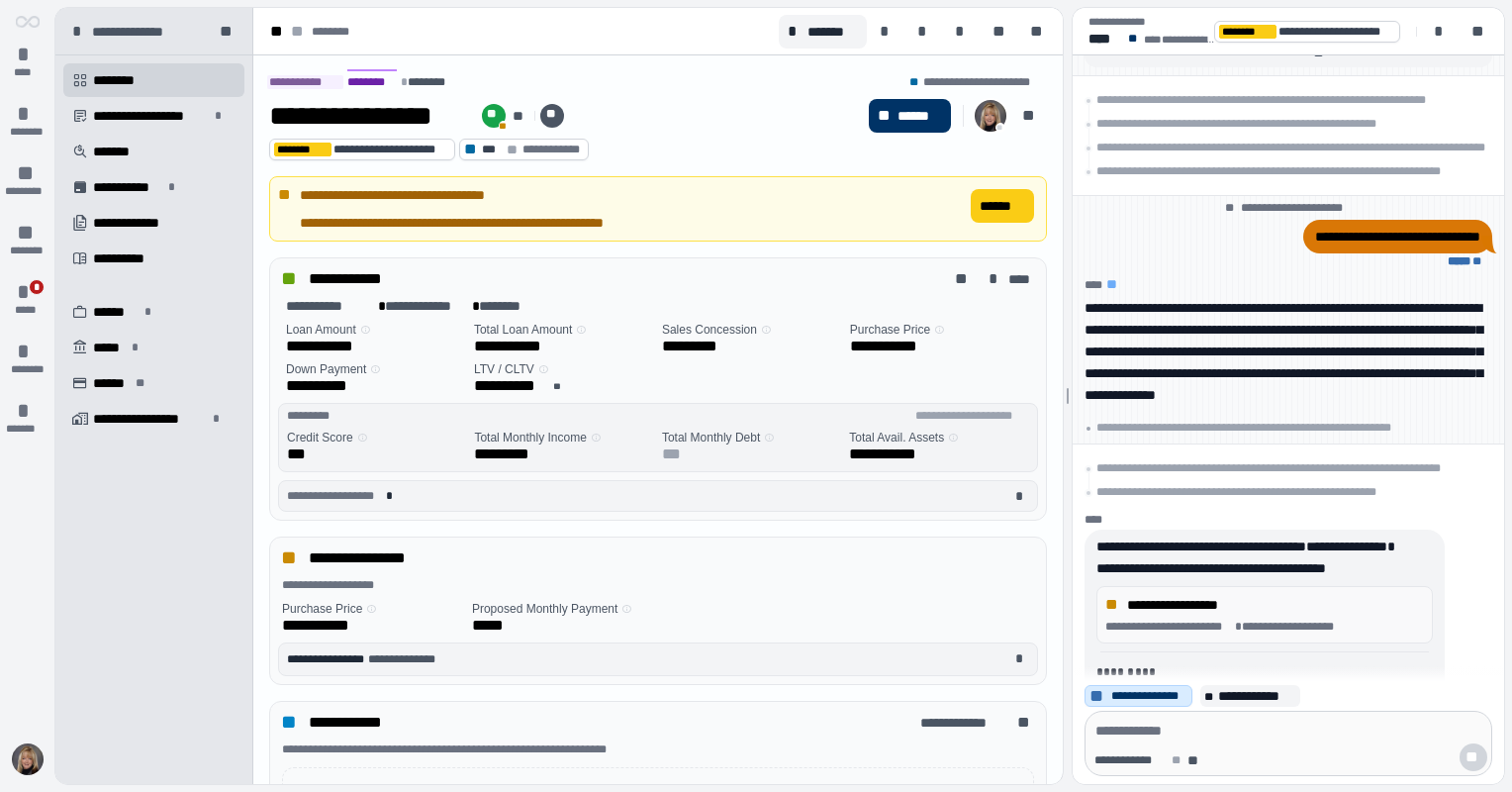 scroll, scrollTop: 155, scrollLeft: 0, axis: vertical 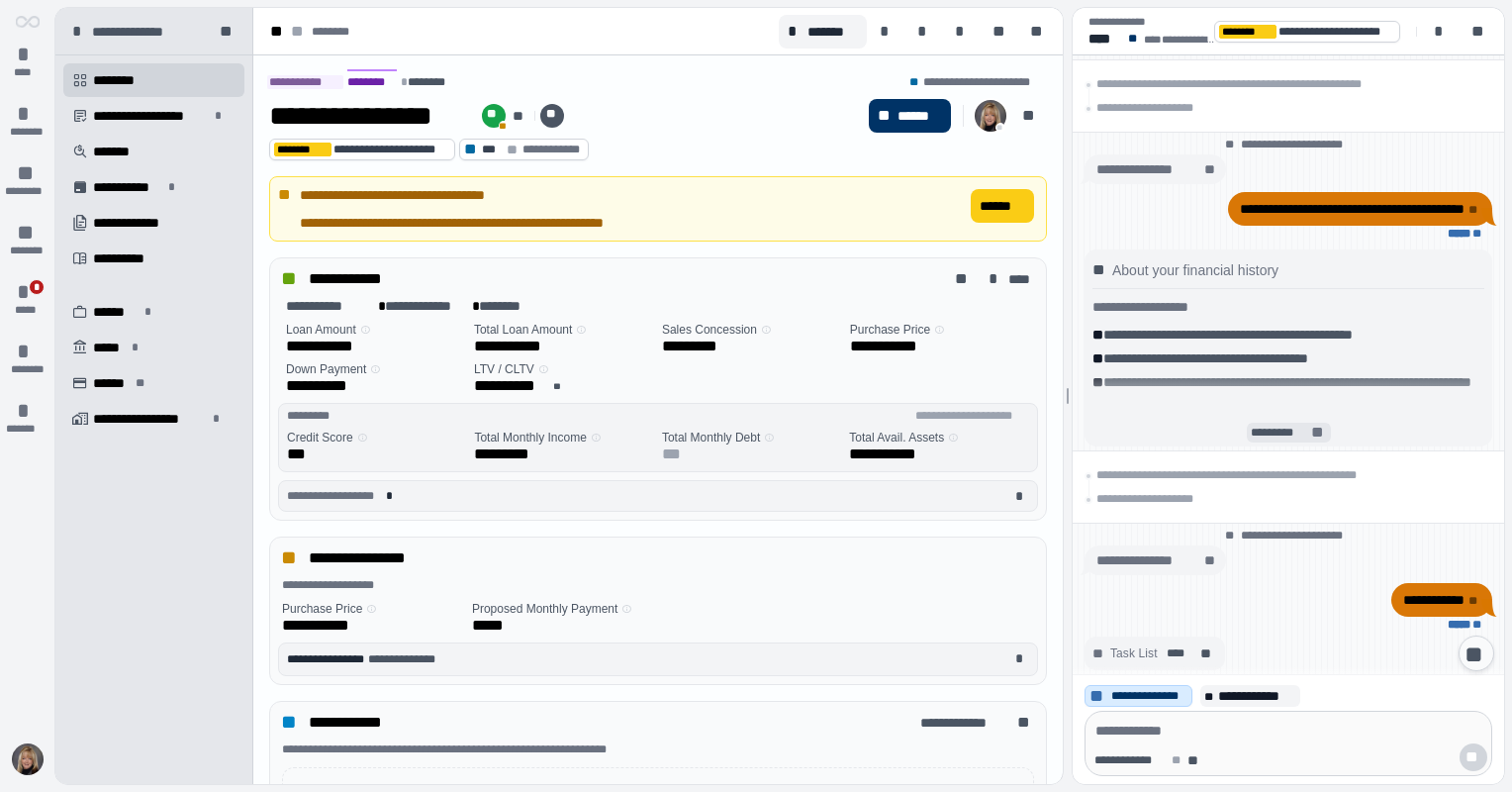 click on "*********" at bounding box center (1278, 433) 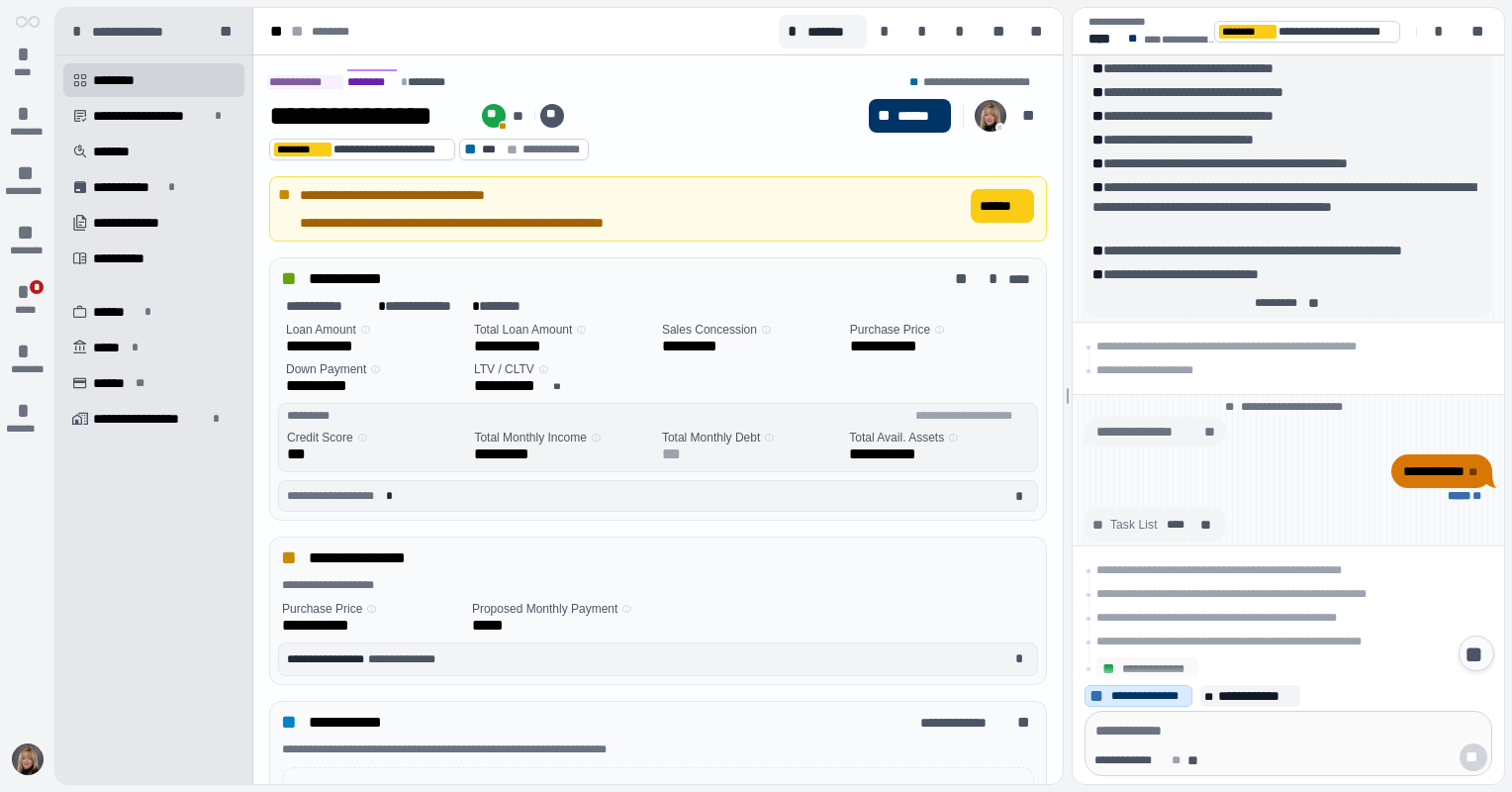 scroll, scrollTop: 2591, scrollLeft: 0, axis: vertical 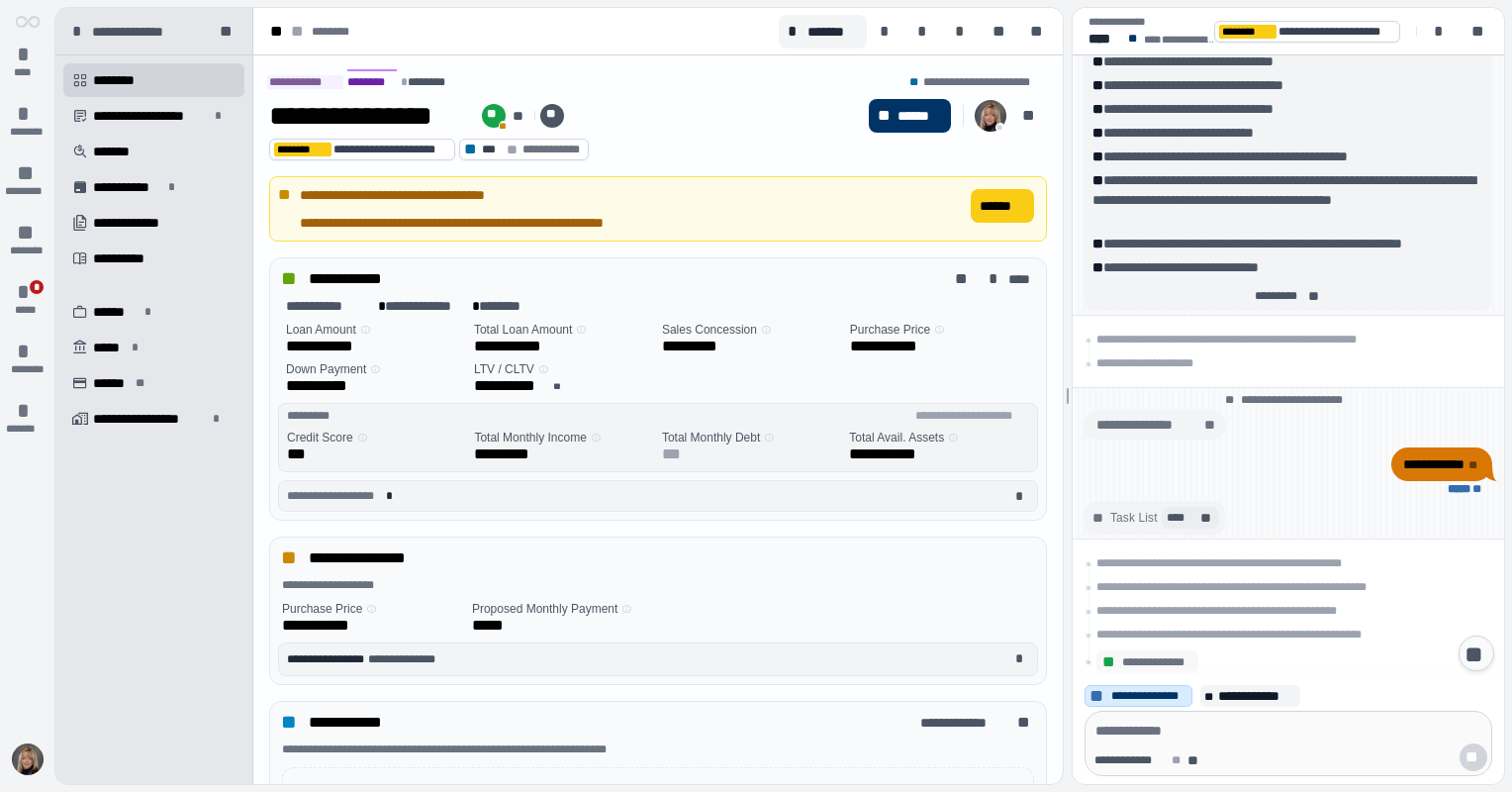 click on "**" at bounding box center (1207, 518) 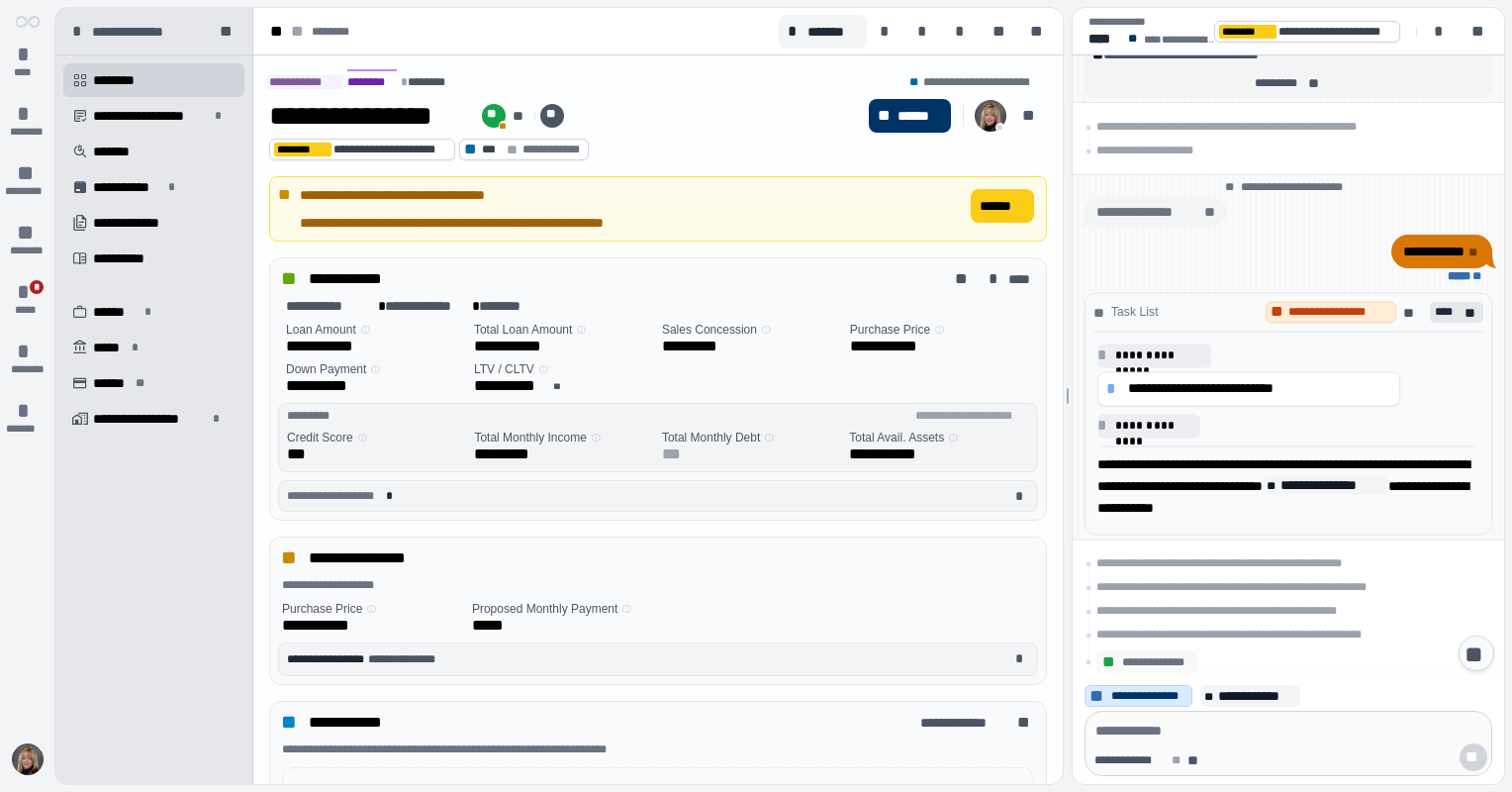 scroll, scrollTop: 2269, scrollLeft: 0, axis: vertical 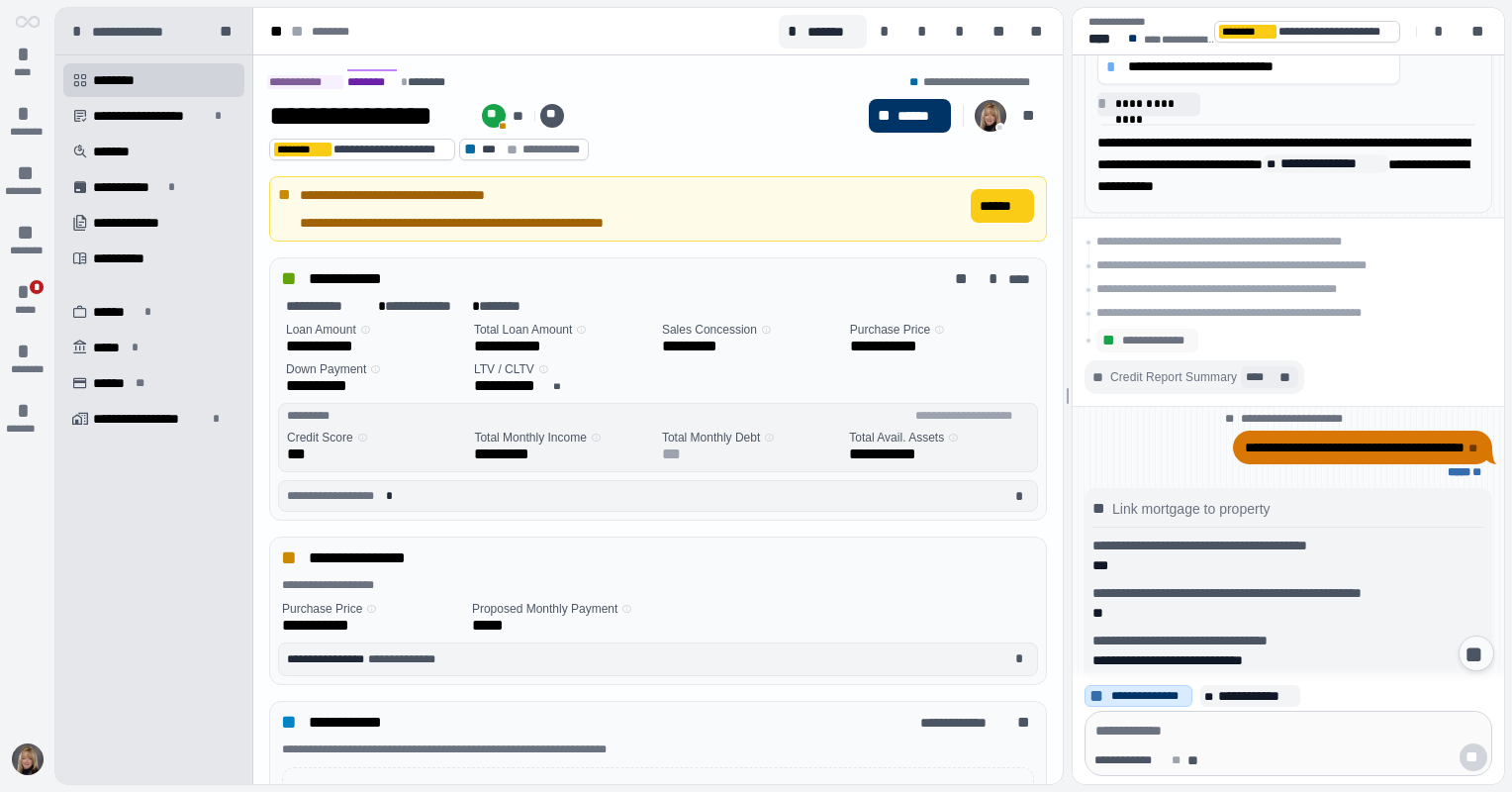 click on "**" at bounding box center [1286, 377] 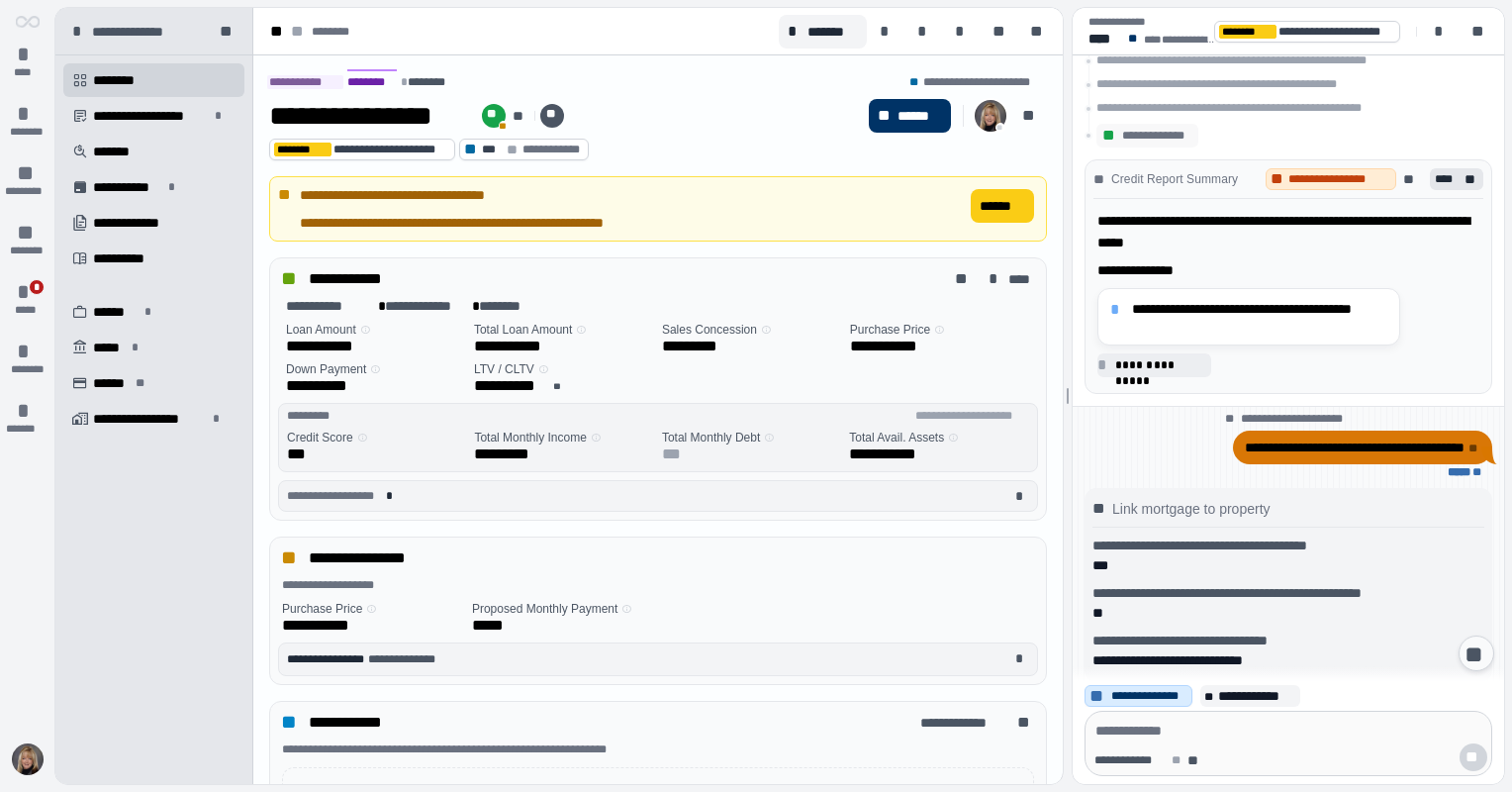 drag, startPoint x: 1290, startPoint y: 261, endPoint x: 1467, endPoint y: 295, distance: 180.23596 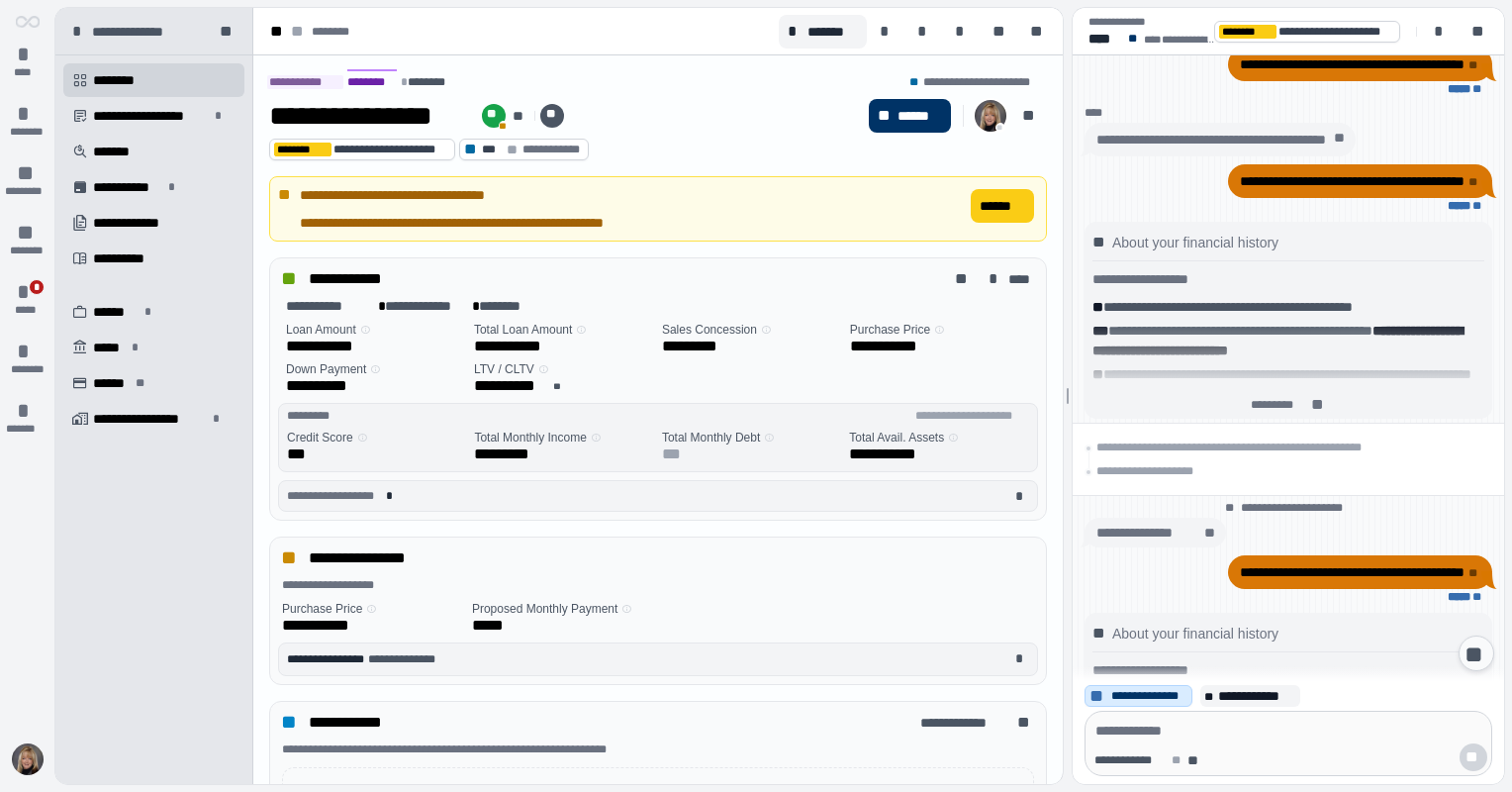 scroll, scrollTop: 3948, scrollLeft: 0, axis: vertical 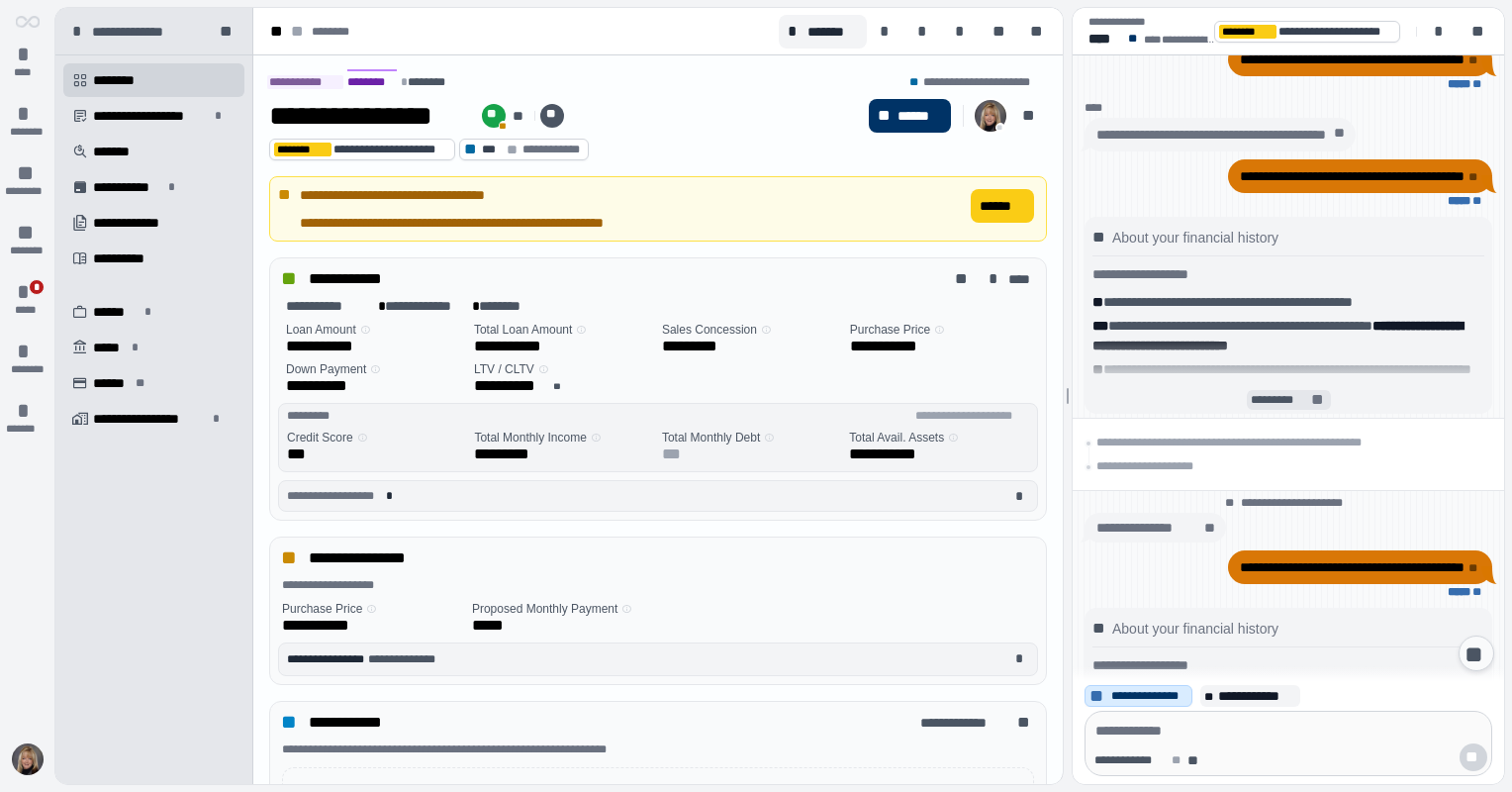 click on "**" at bounding box center (1318, 401) 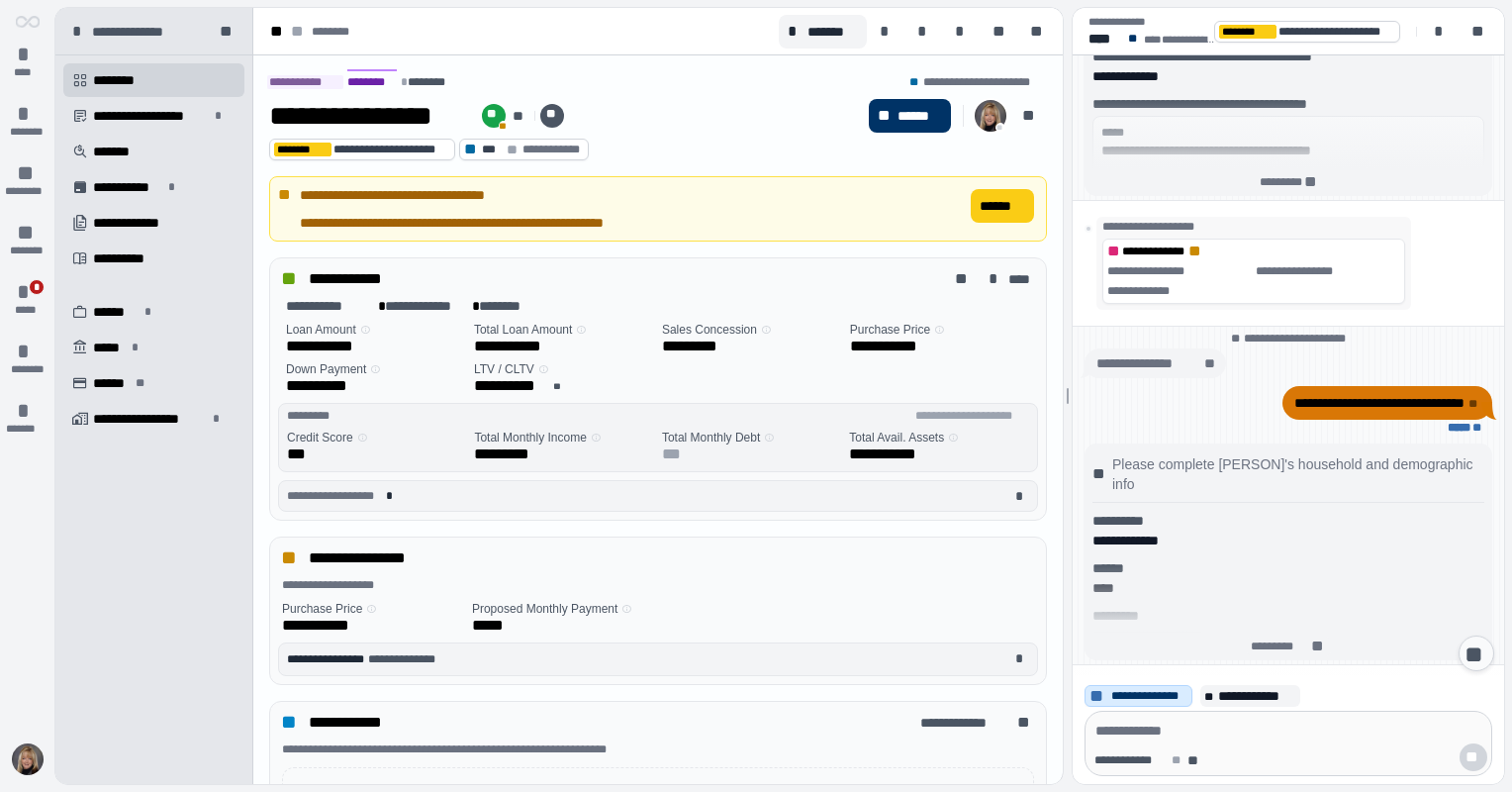 scroll, scrollTop: 4827, scrollLeft: 0, axis: vertical 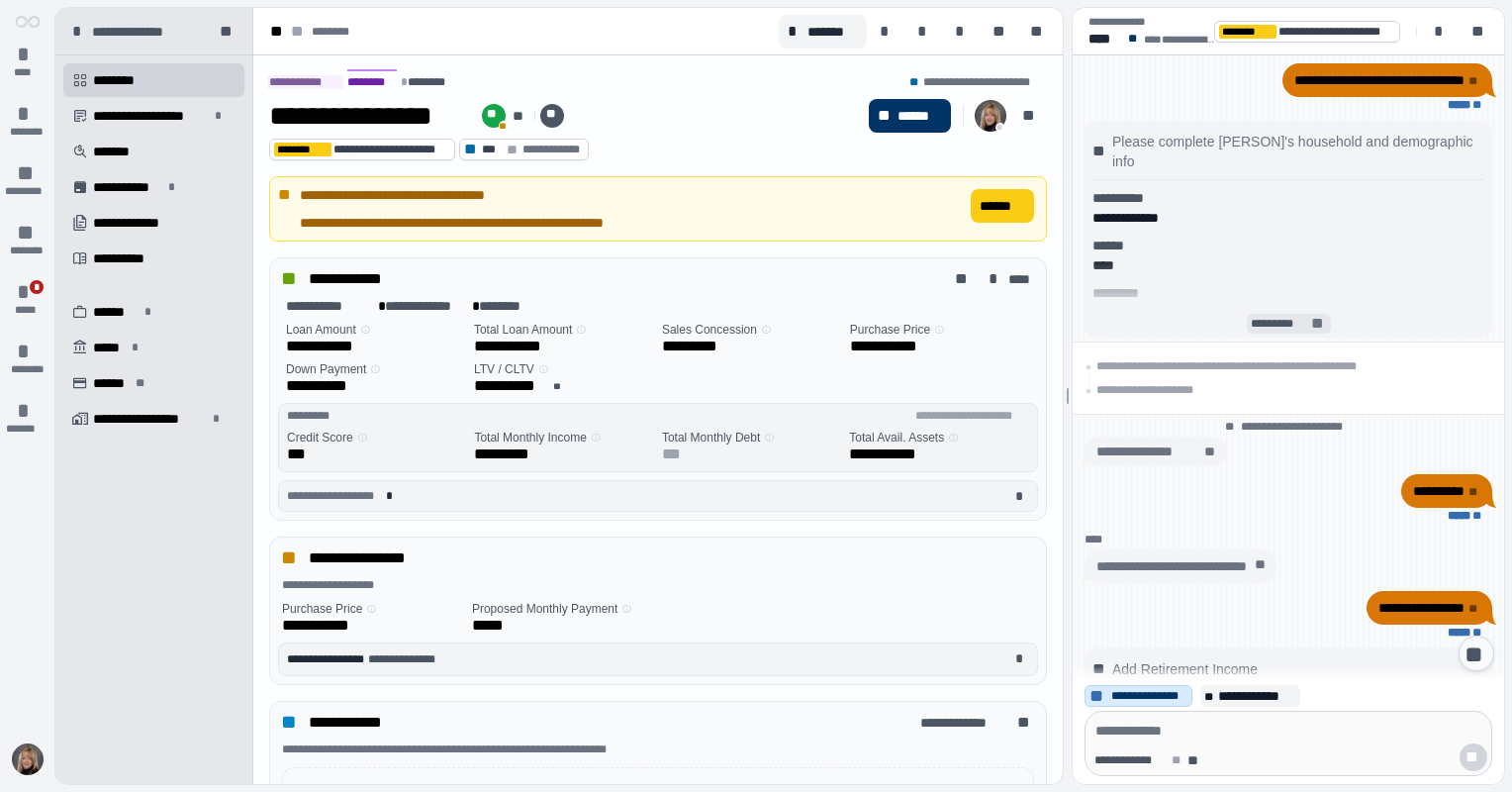 click on "*********" at bounding box center [1278, 324] 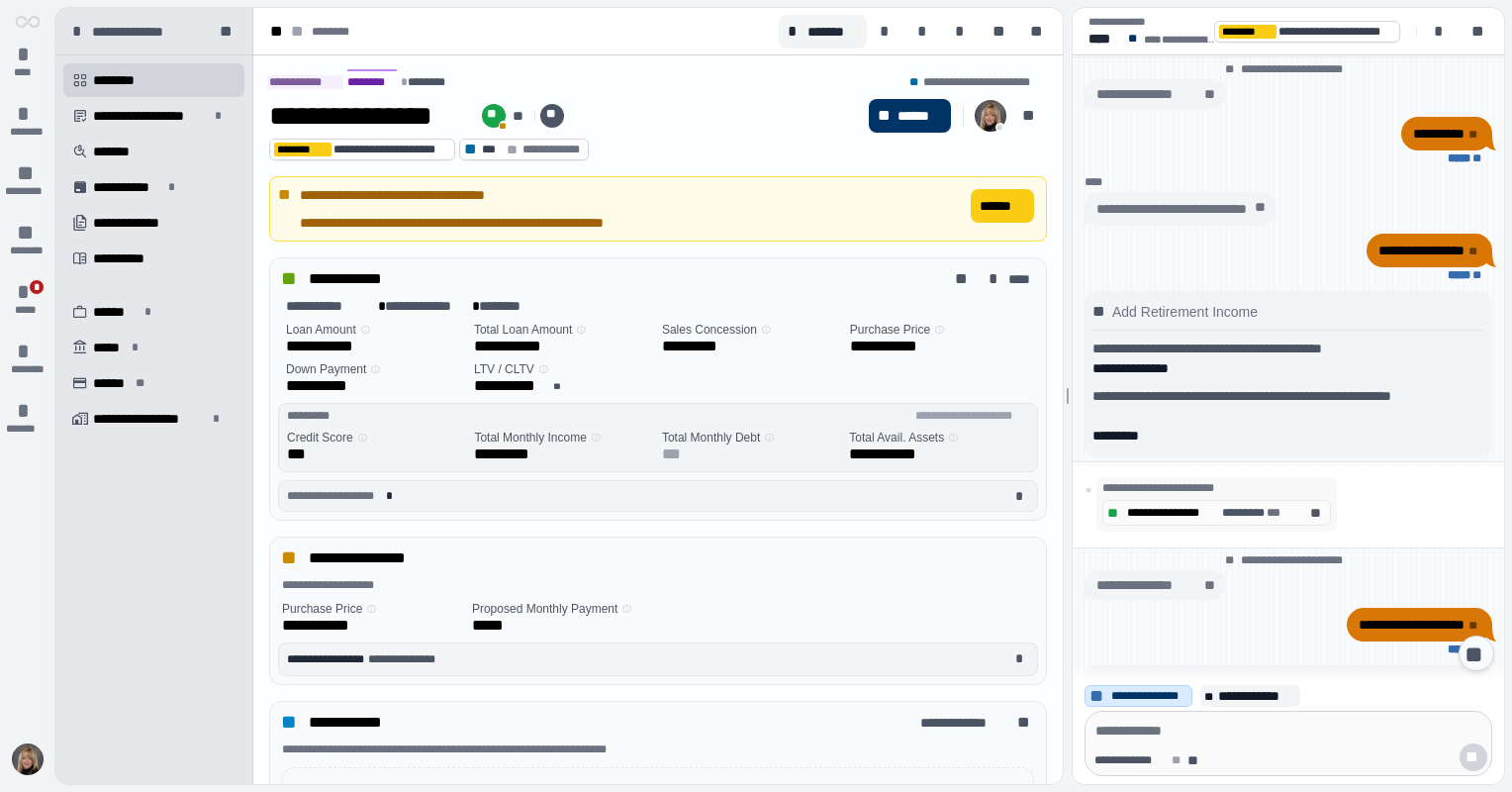 scroll, scrollTop: 5481, scrollLeft: 0, axis: vertical 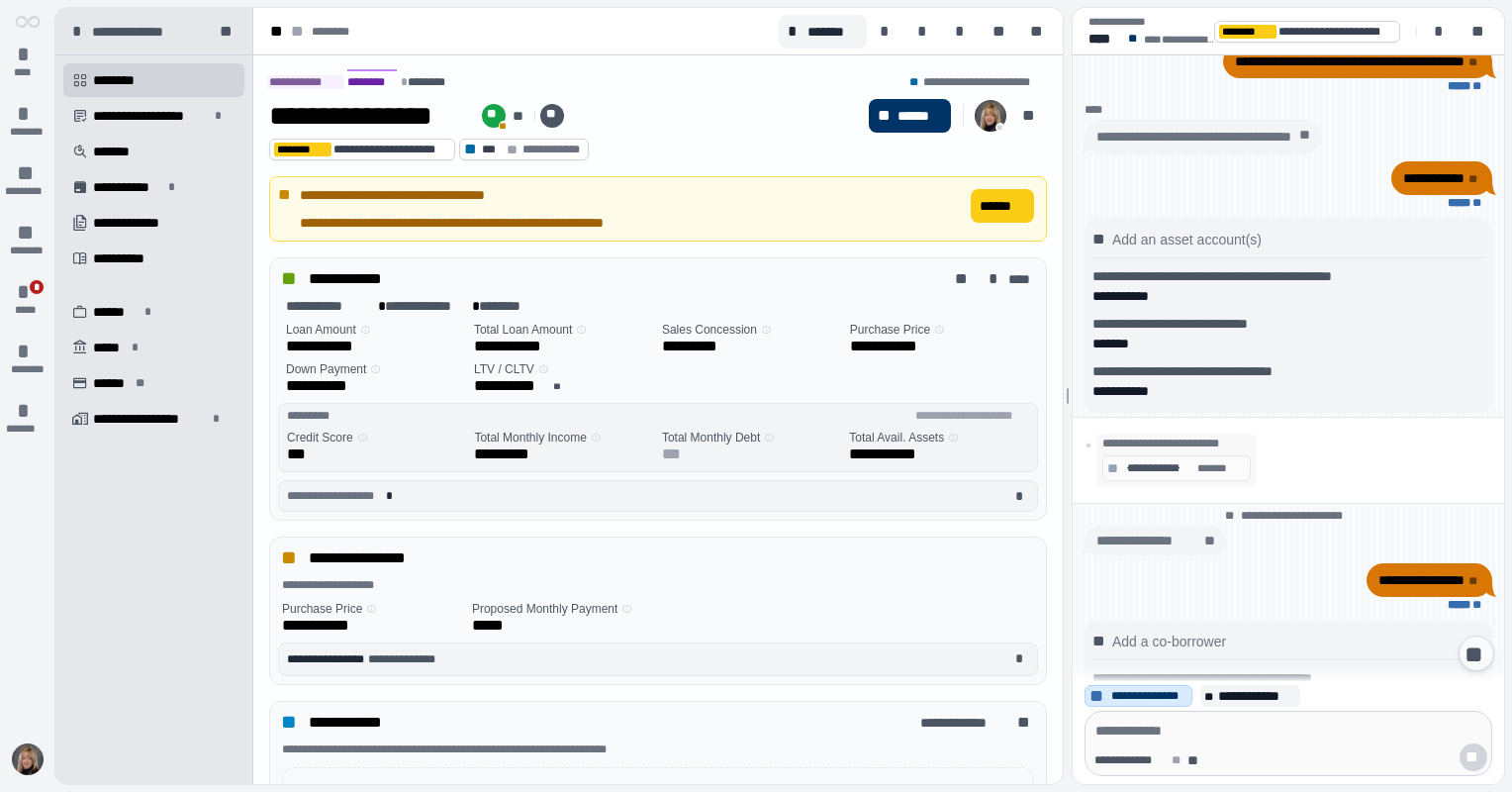 click on "**********" at bounding box center (1288, 316) 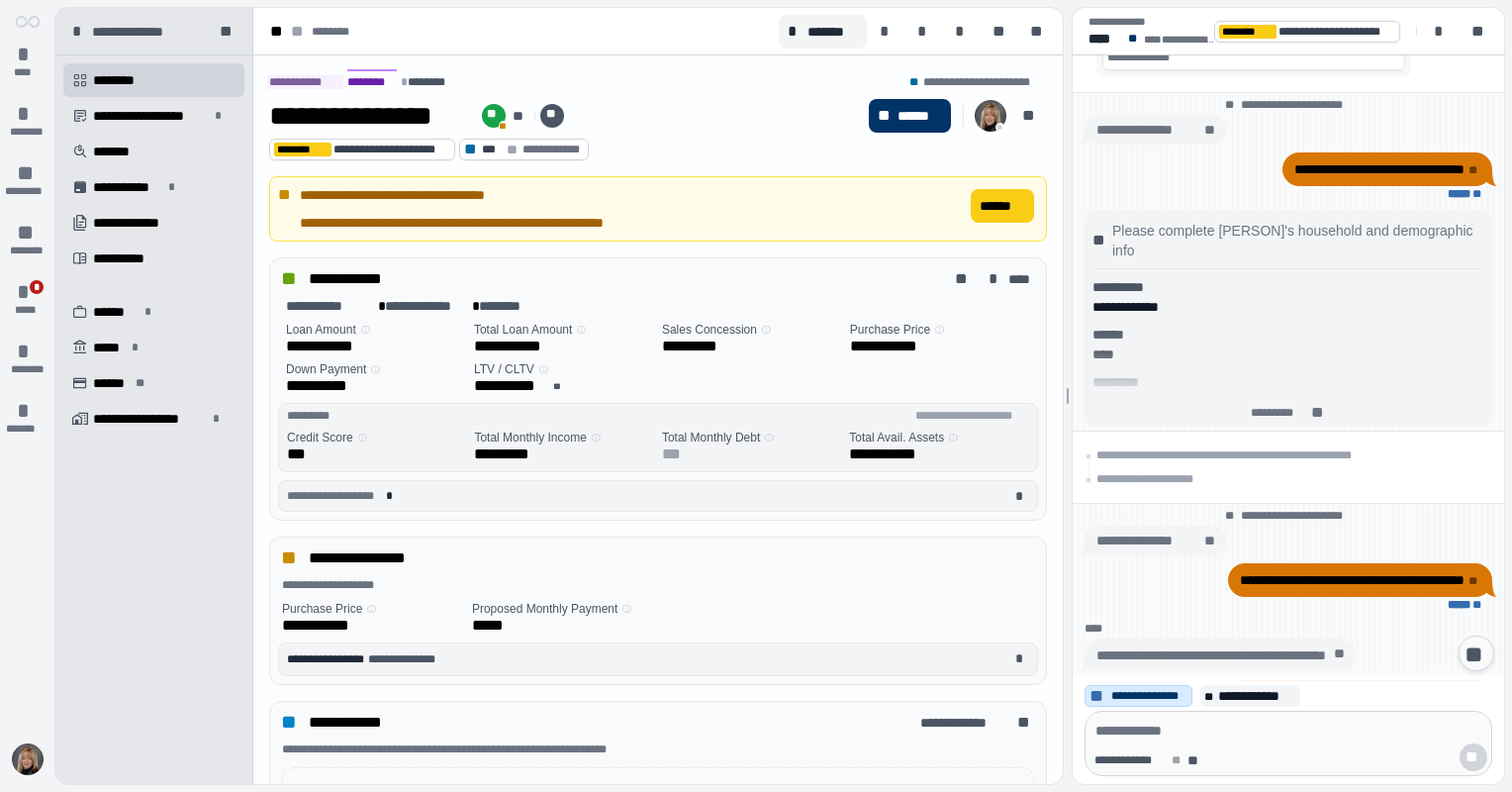 scroll, scrollTop: 3563, scrollLeft: 0, axis: vertical 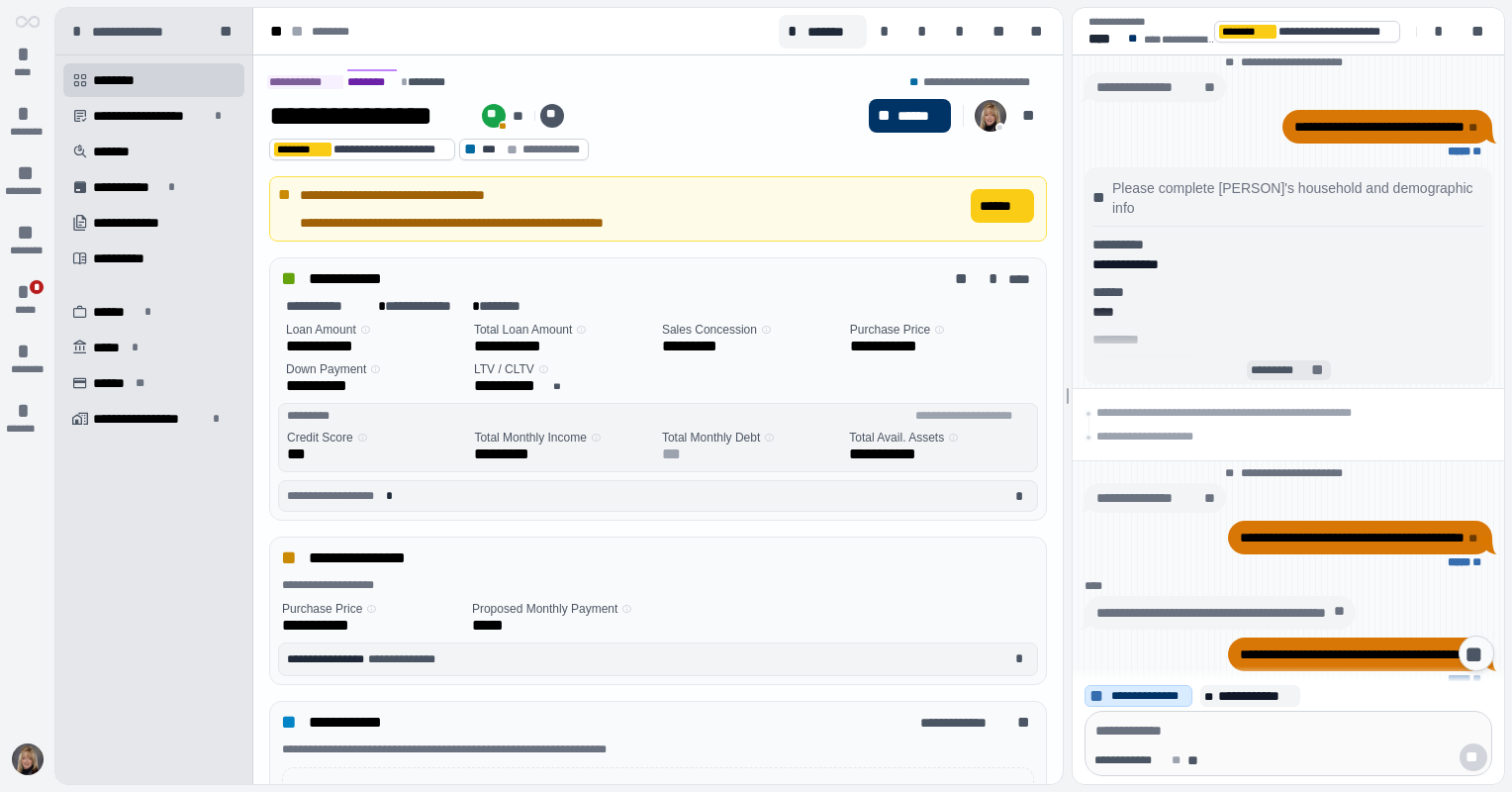 click on "********* **" at bounding box center (1287, 370) 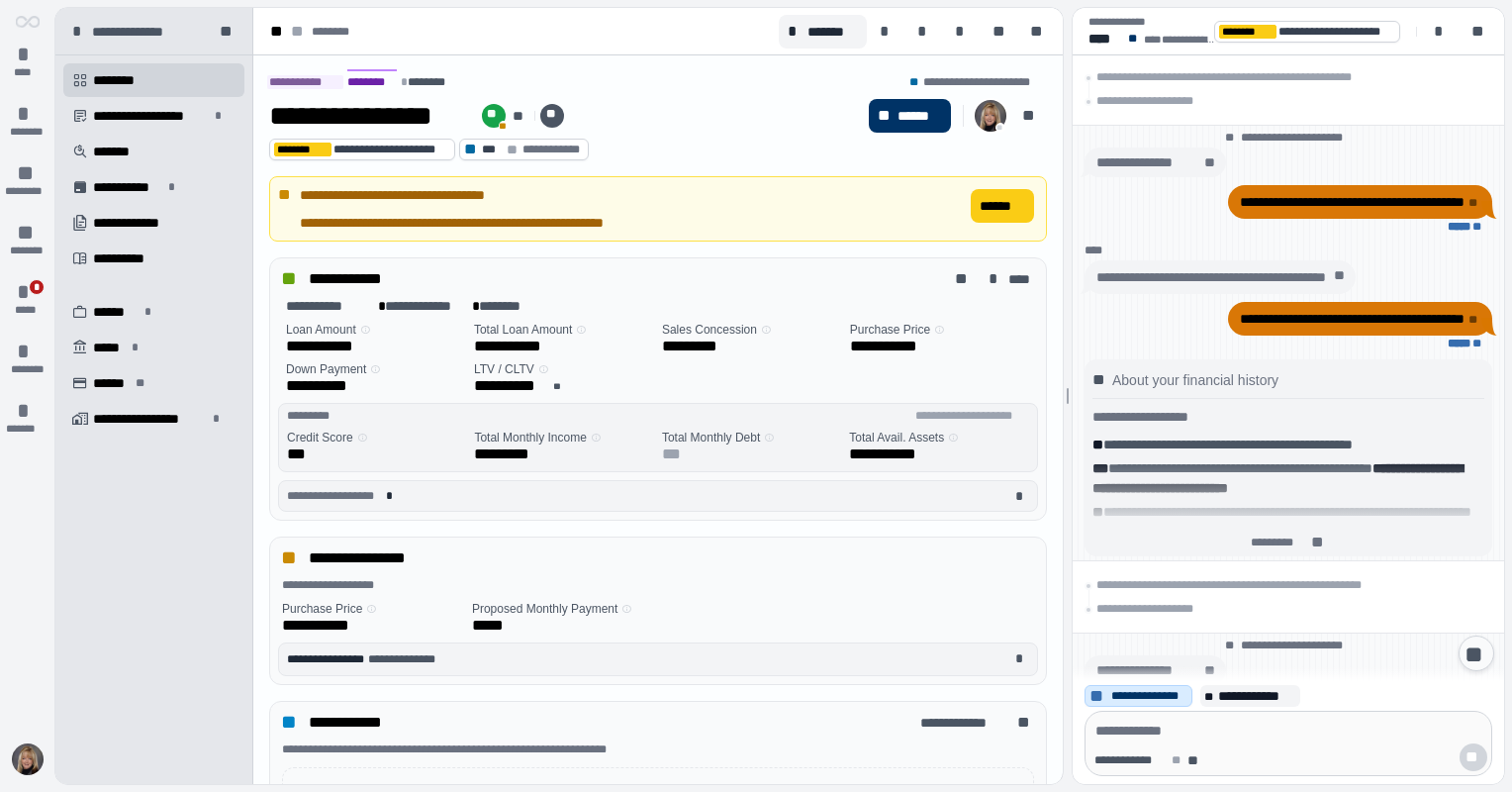 scroll, scrollTop: 3201, scrollLeft: 0, axis: vertical 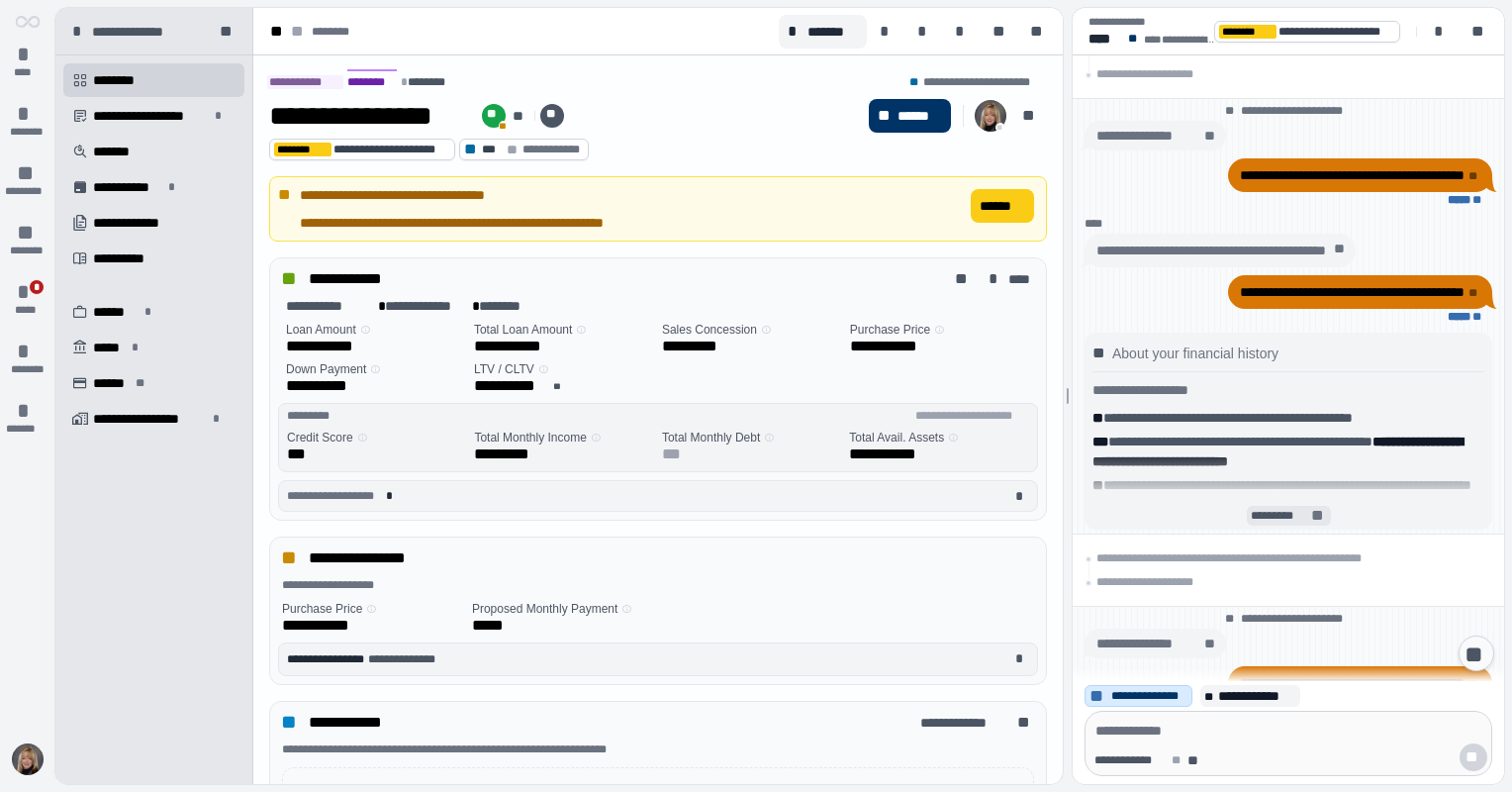 click on "**" at bounding box center (1318, 516) 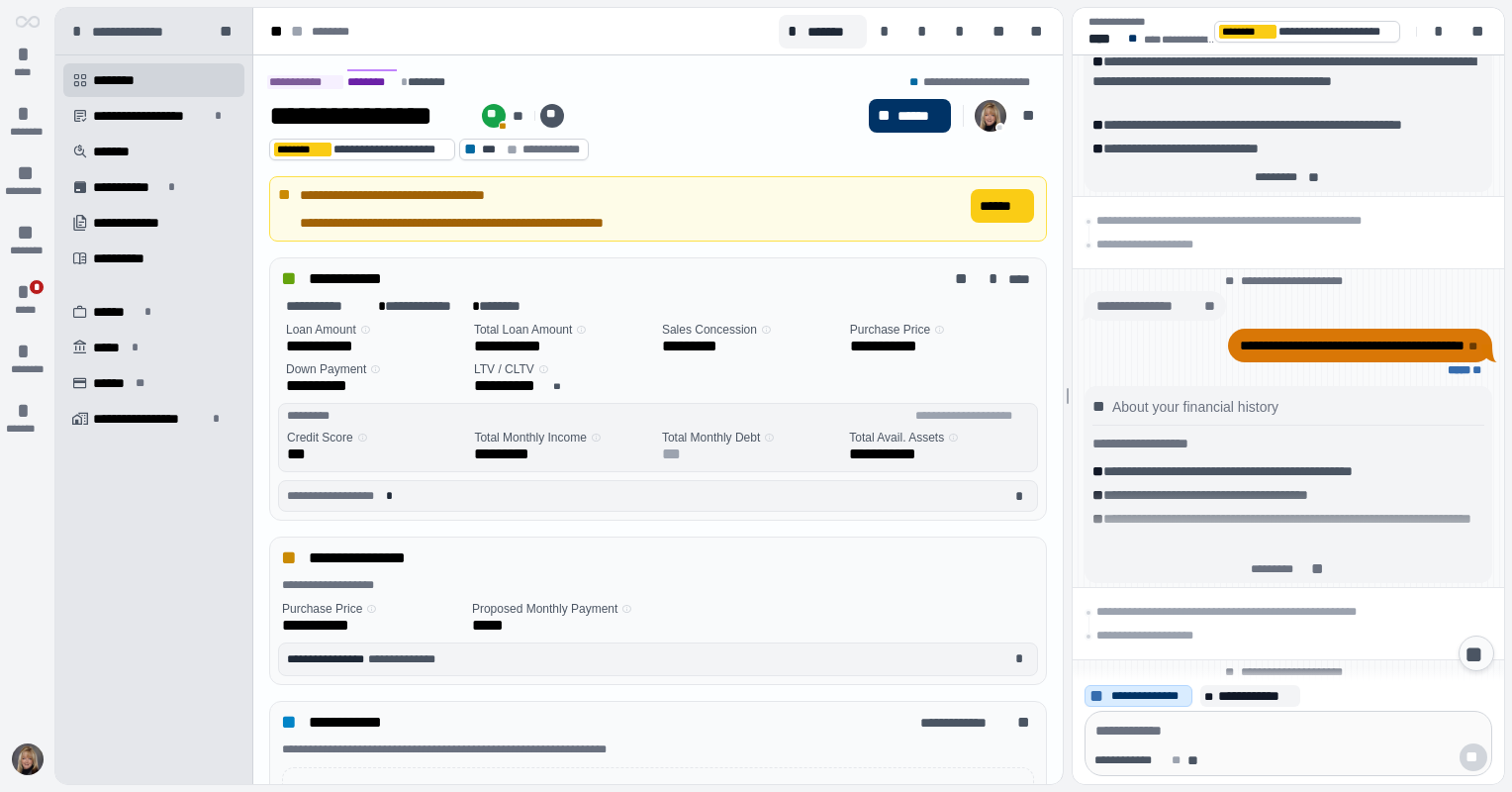 scroll, scrollTop: 2854, scrollLeft: 0, axis: vertical 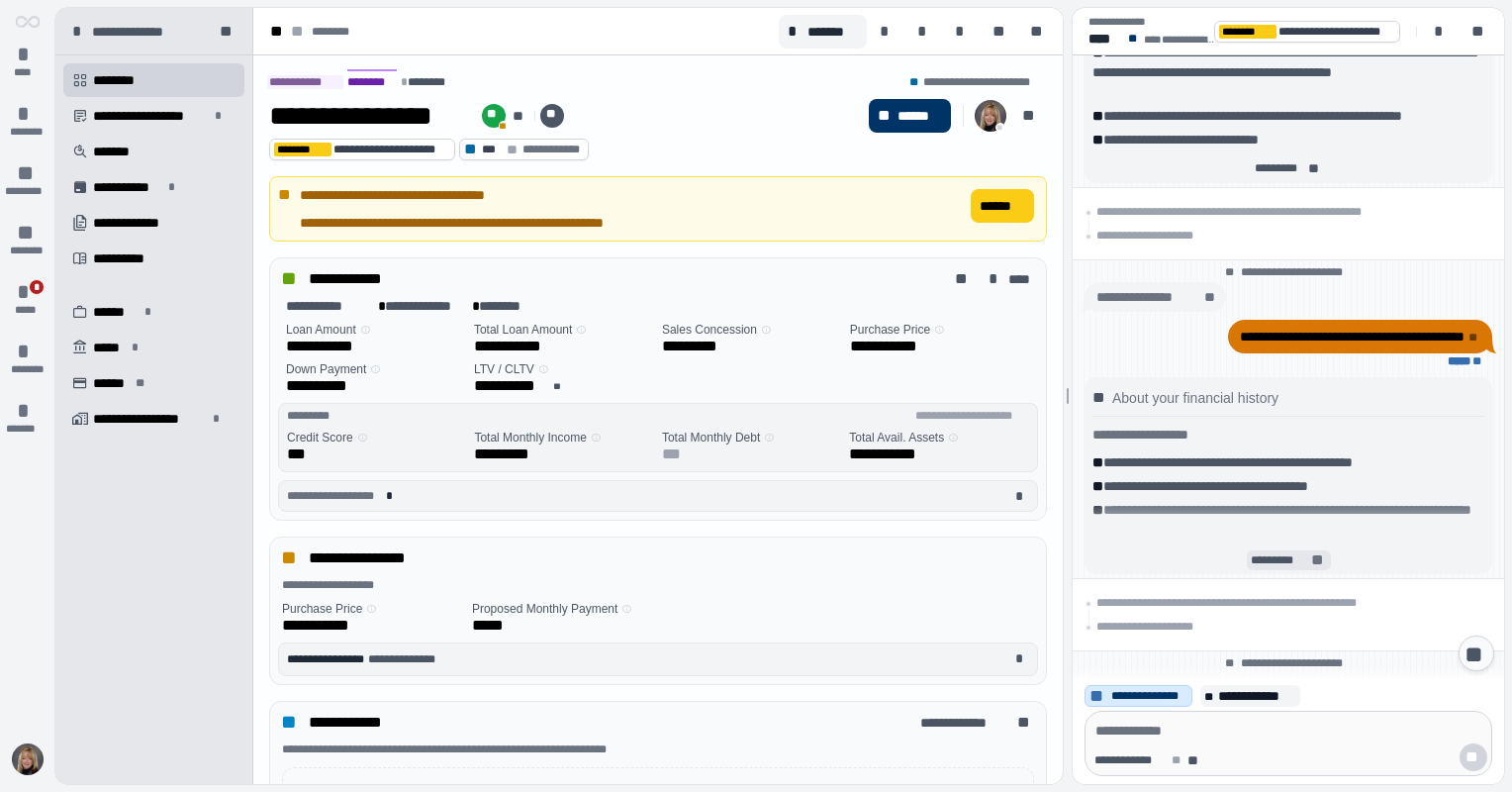 click on "*********" at bounding box center (1278, 560) 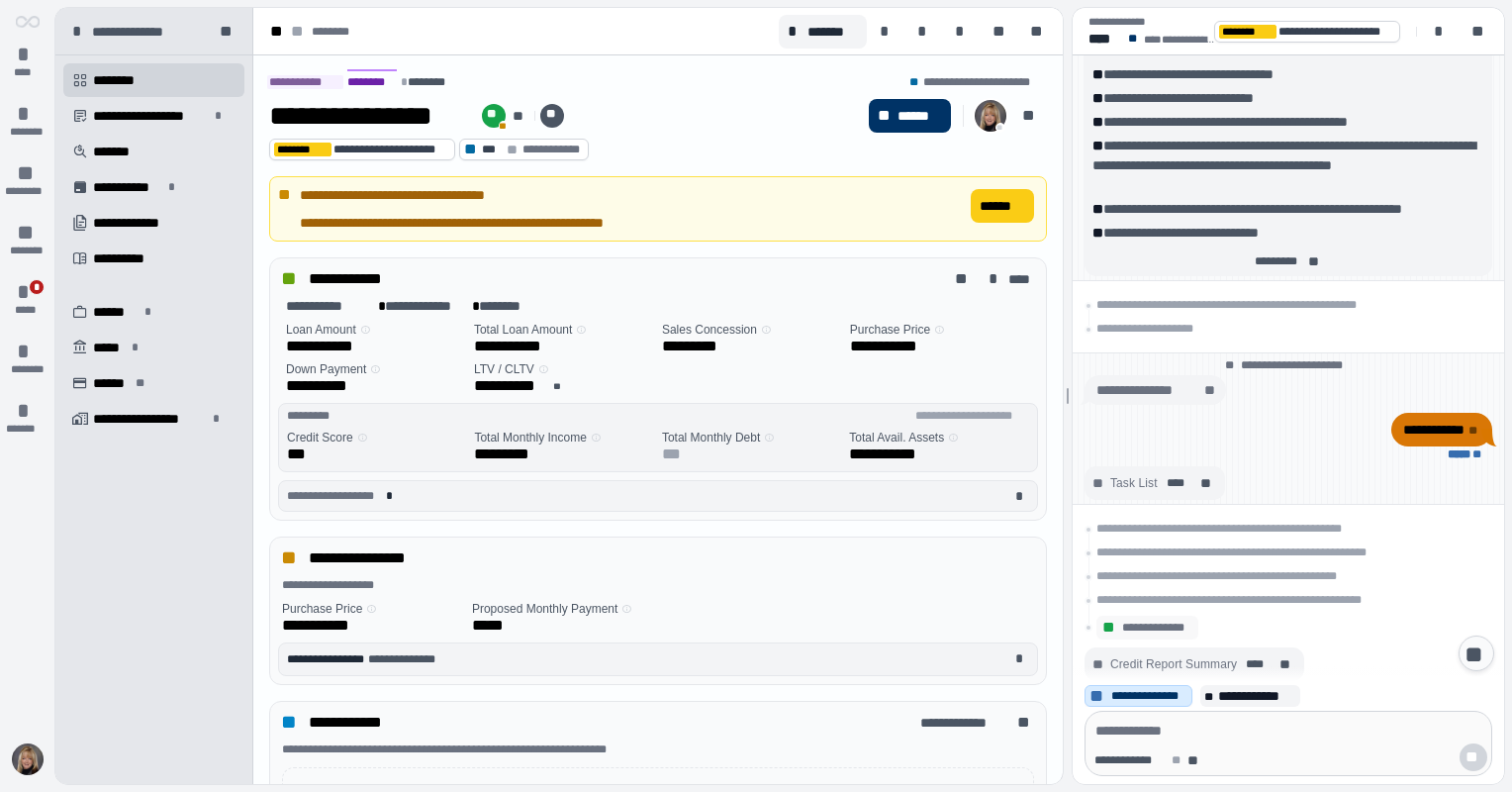 scroll, scrollTop: 2535, scrollLeft: 0, axis: vertical 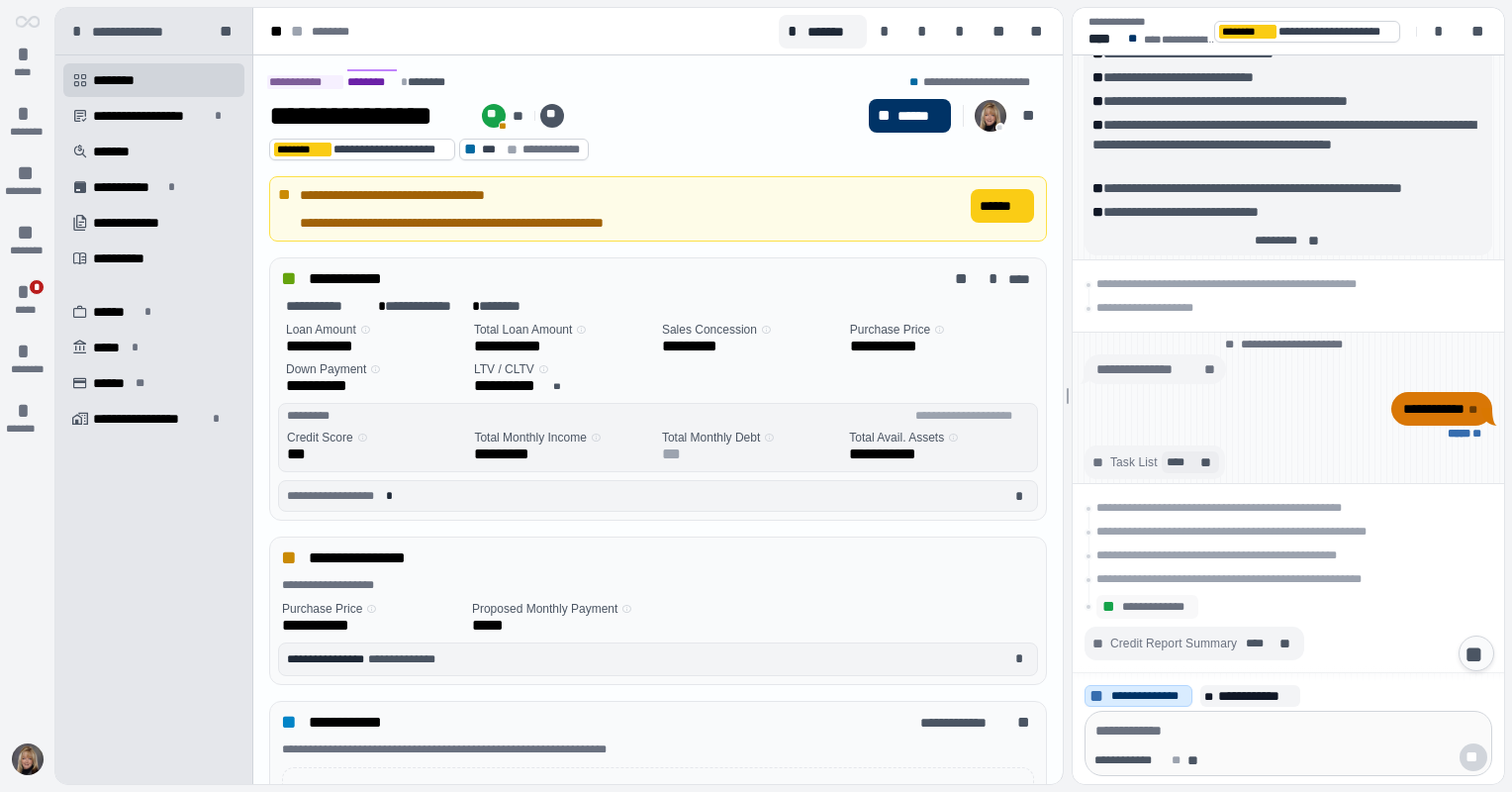 click on "**** **" at bounding box center (1189, 462) 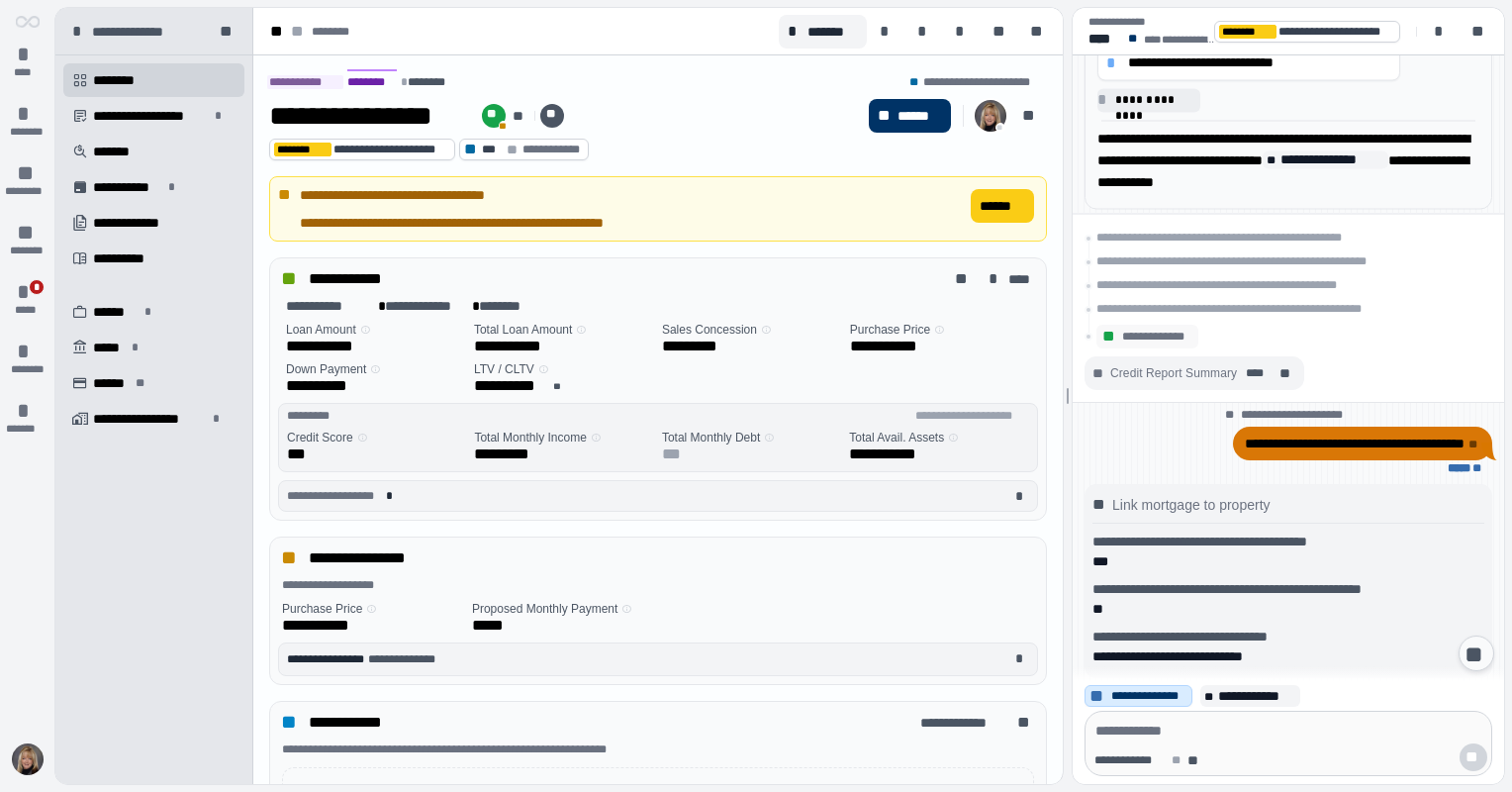 scroll, scrollTop: 2213, scrollLeft: 0, axis: vertical 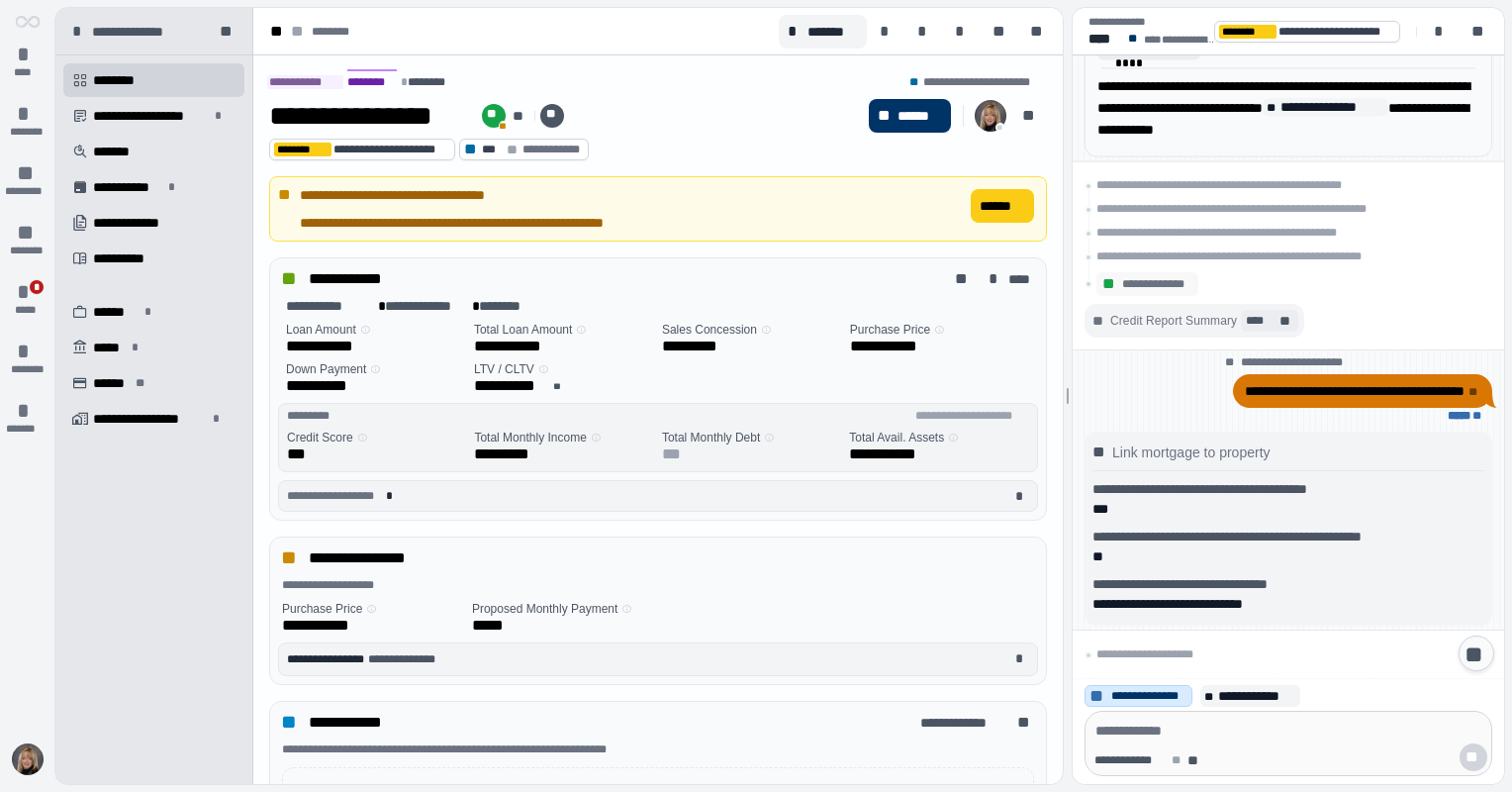 click on "**" at bounding box center [1286, 321] 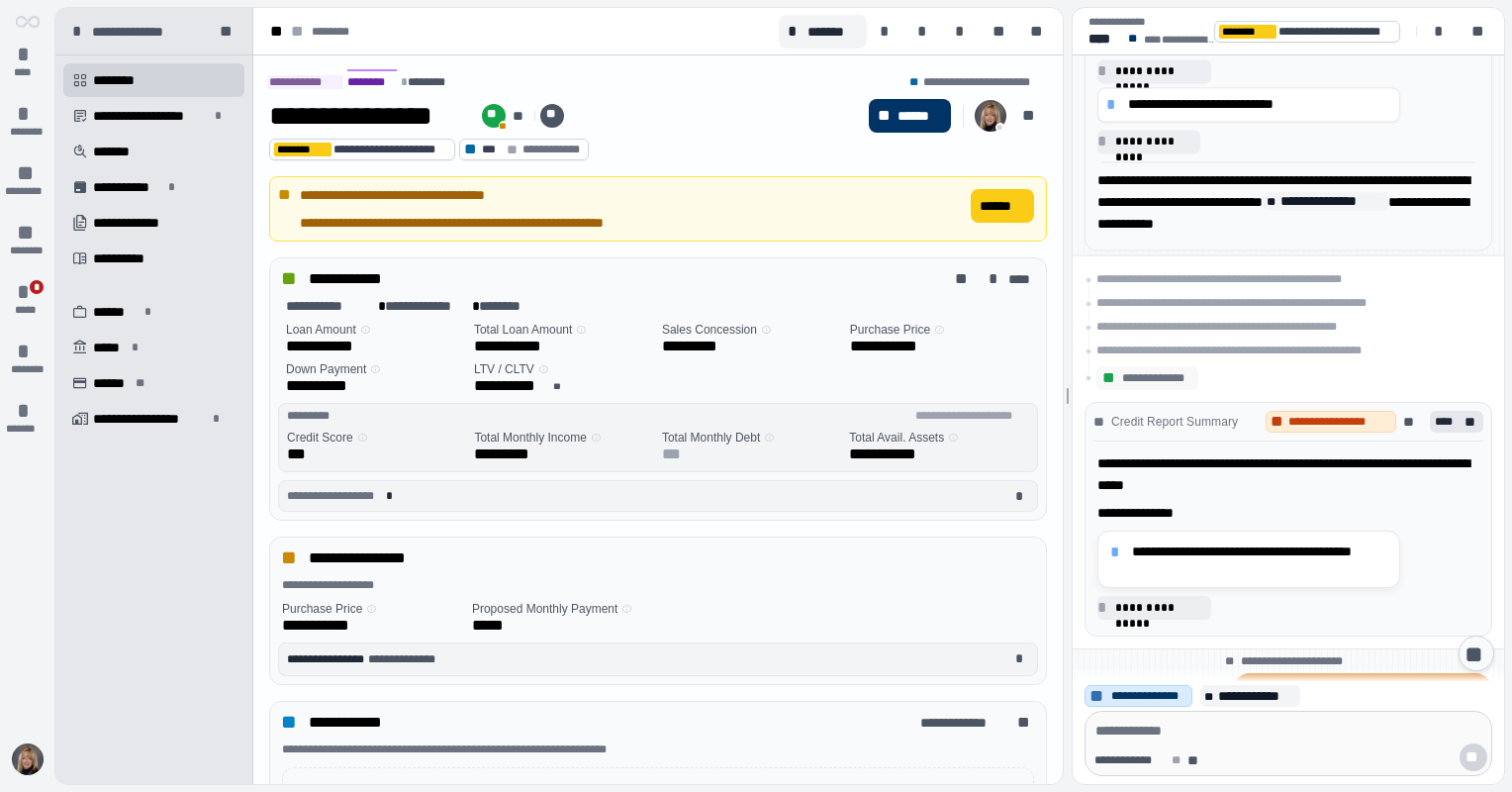 scroll, scrollTop: 2533, scrollLeft: 0, axis: vertical 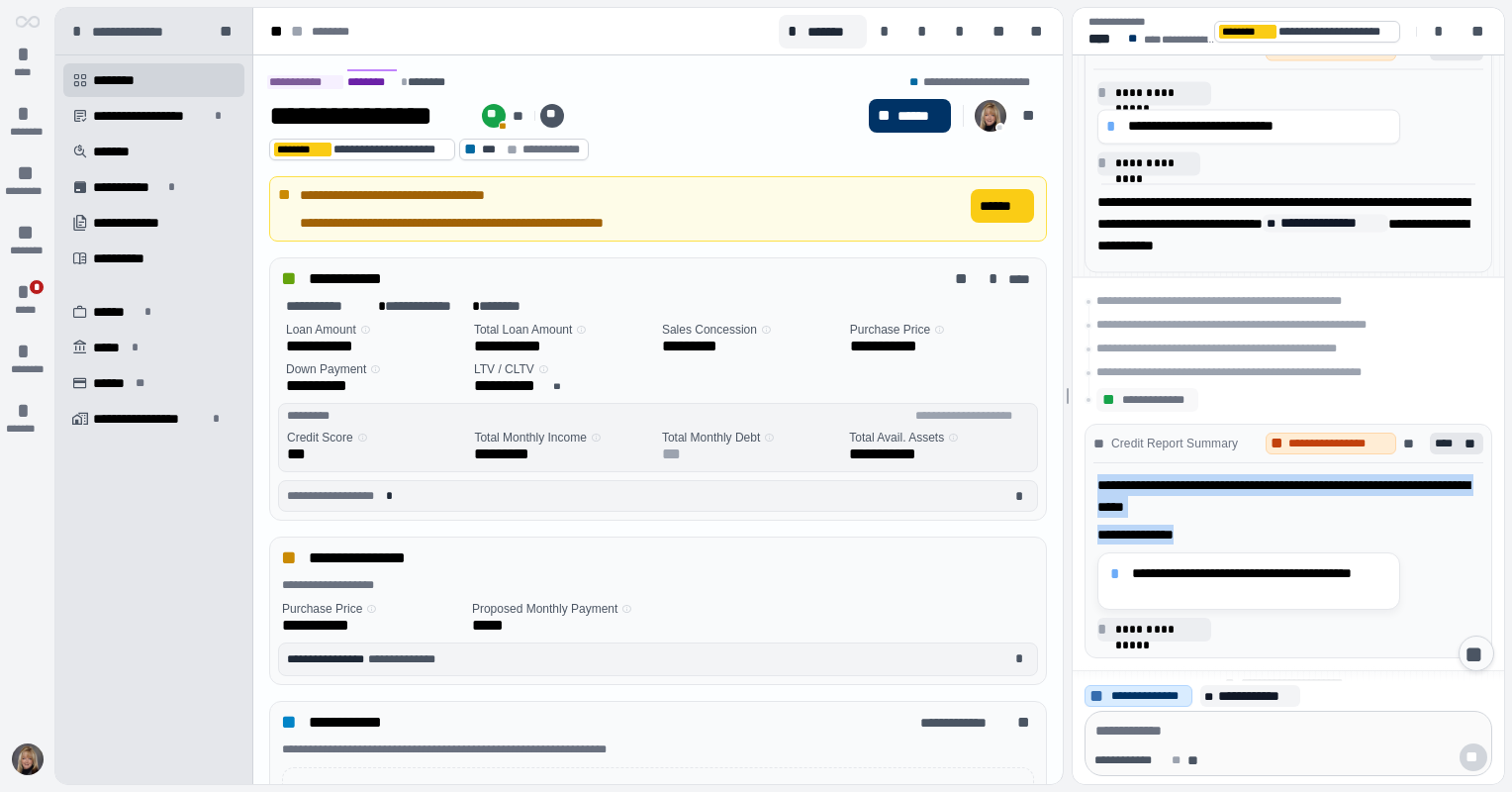 drag, startPoint x: 1492, startPoint y: 451, endPoint x: 1502, endPoint y: 506, distance: 55.9017 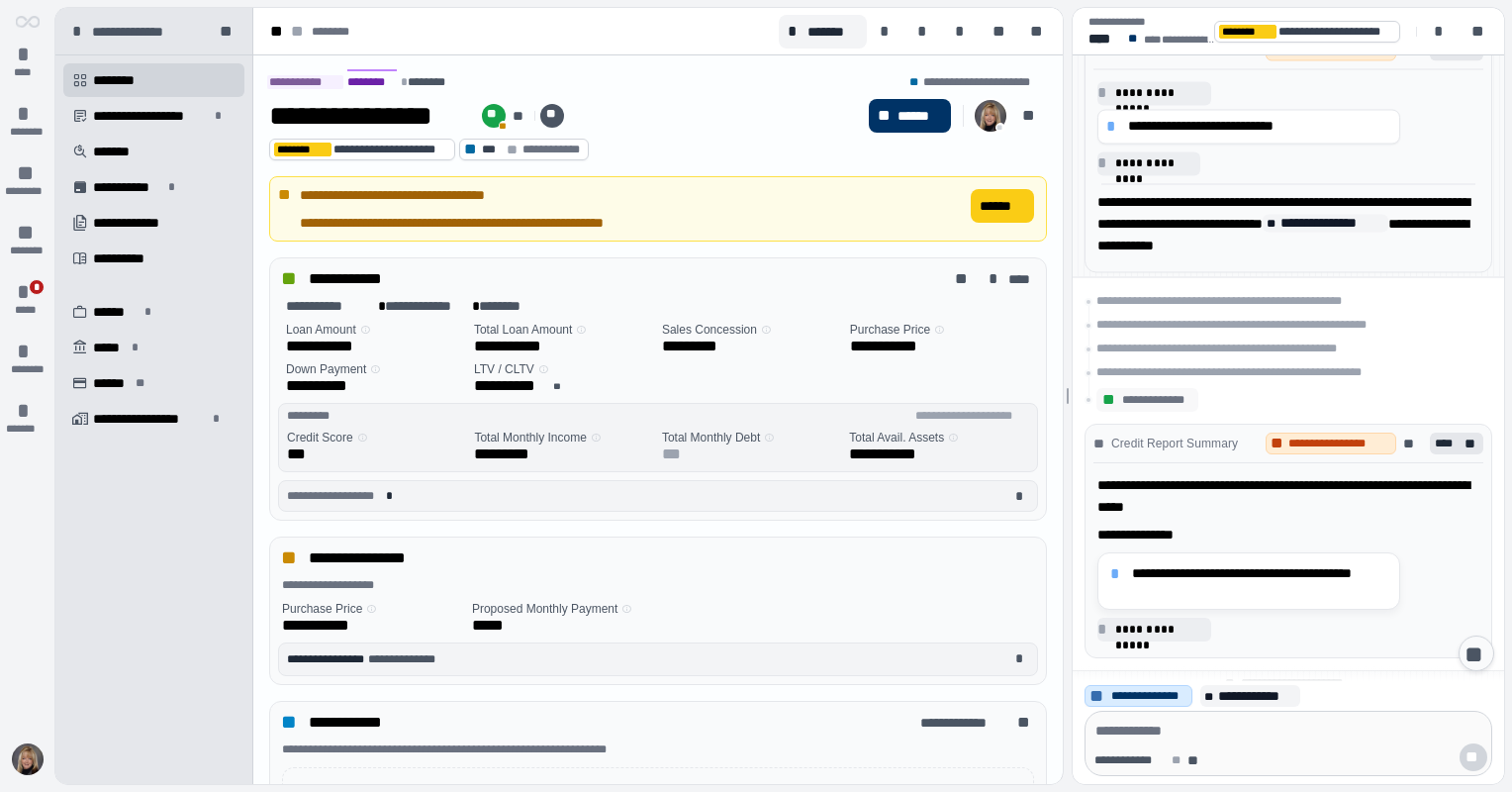 drag, startPoint x: 1502, startPoint y: 506, endPoint x: 1489, endPoint y: 539, distance: 35.468296 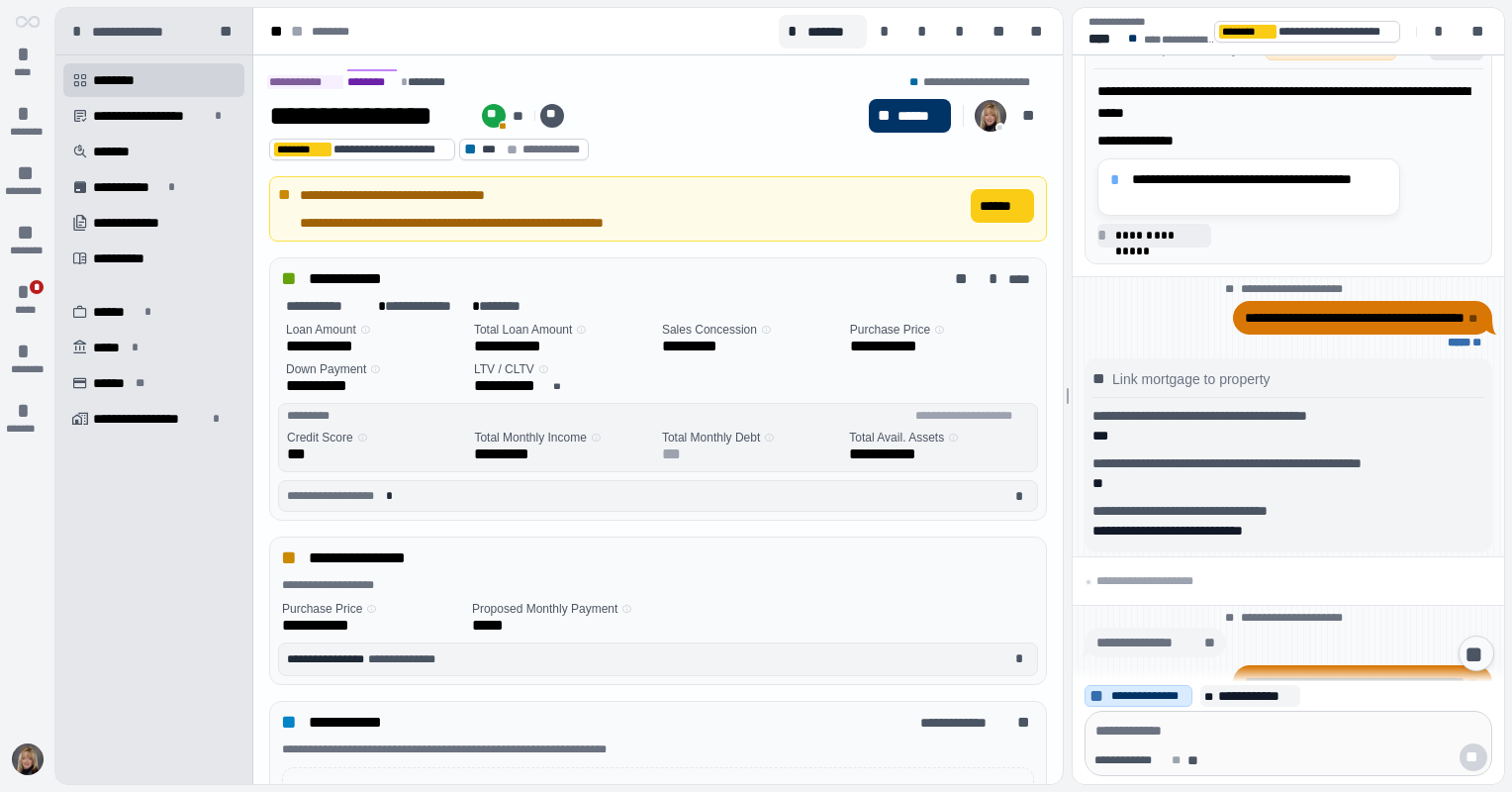 scroll, scrollTop: 2097, scrollLeft: 0, axis: vertical 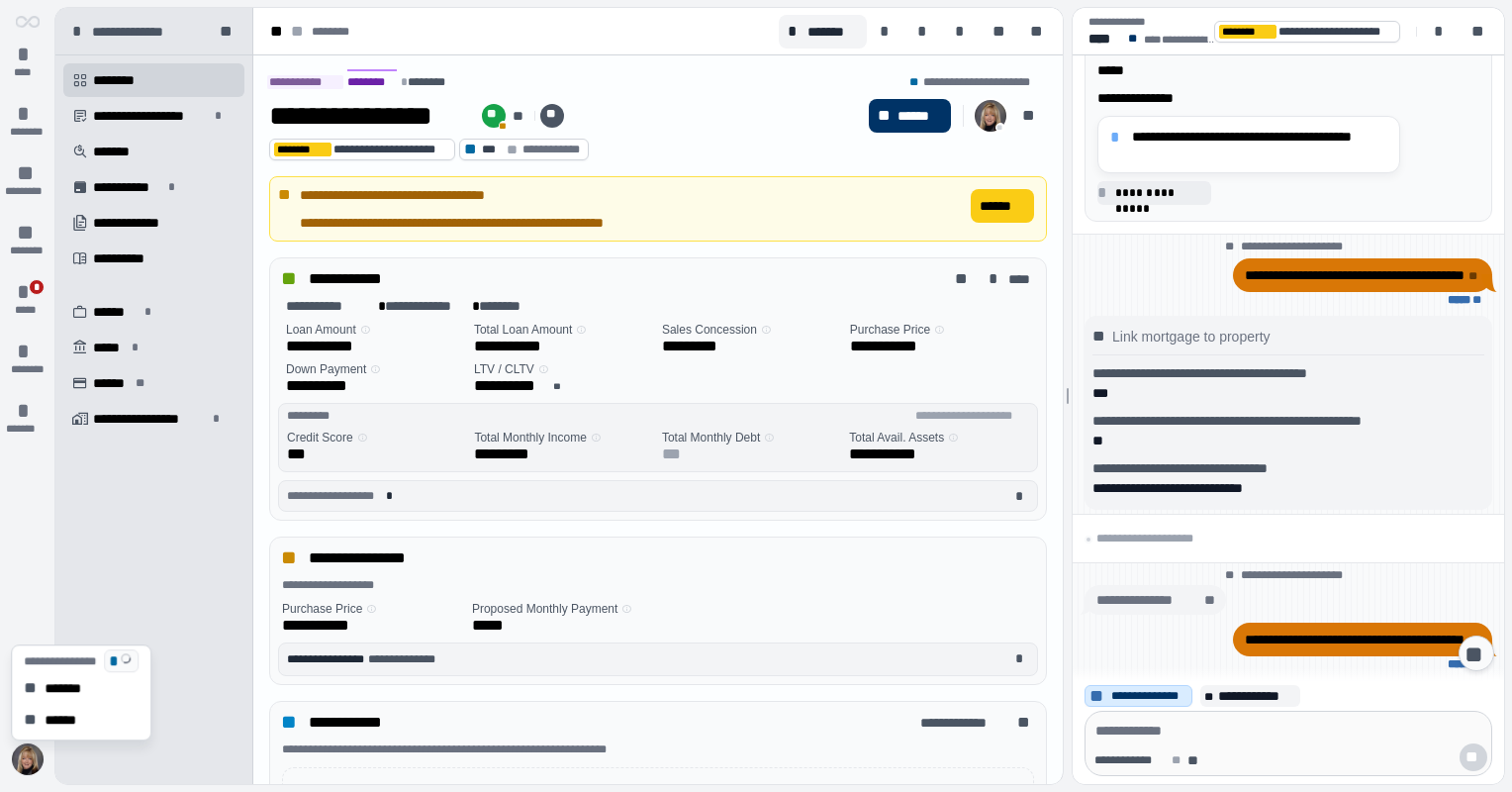 click at bounding box center (28, 759) 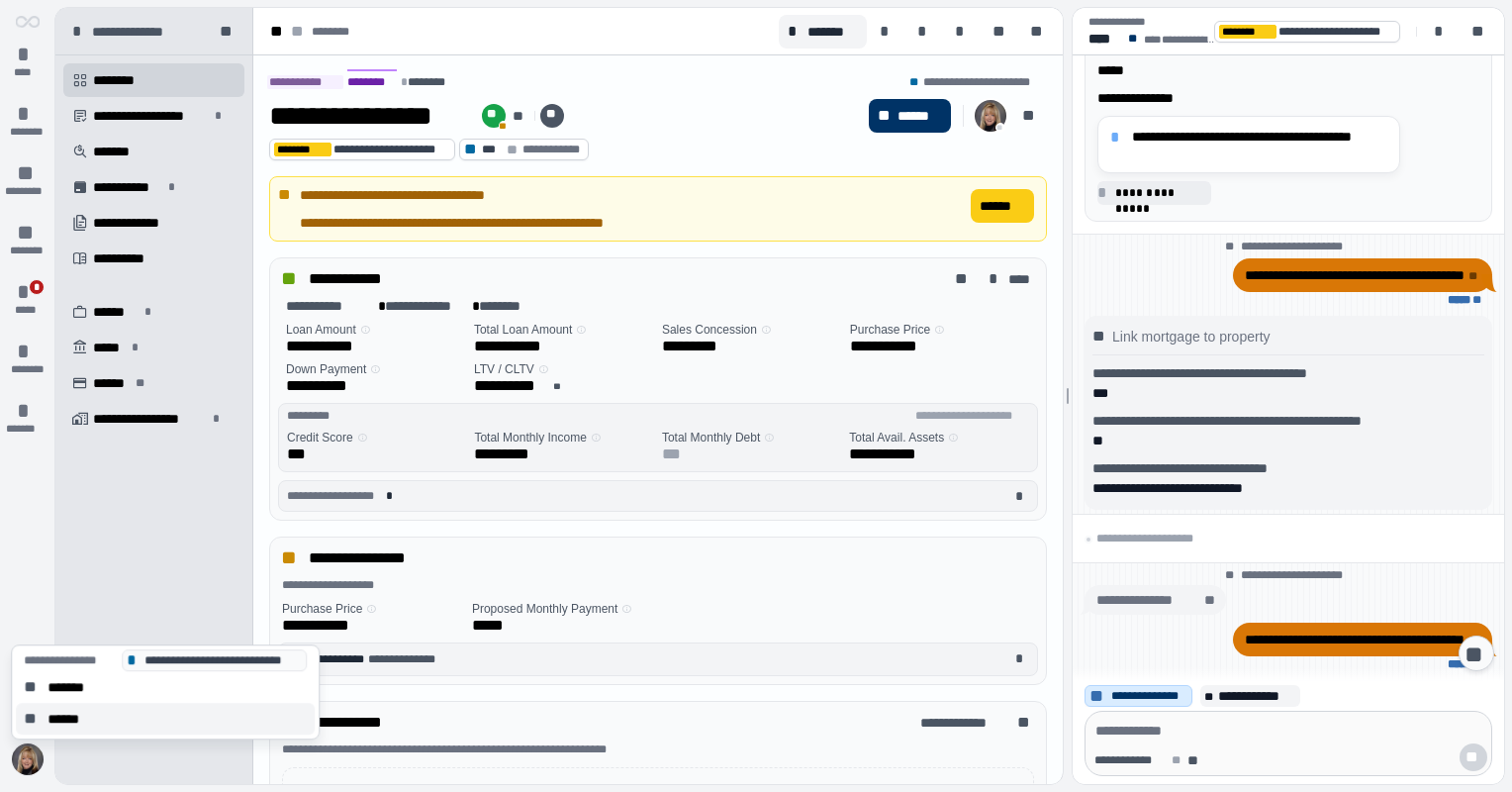 click on "** ******" at bounding box center (165, 719) 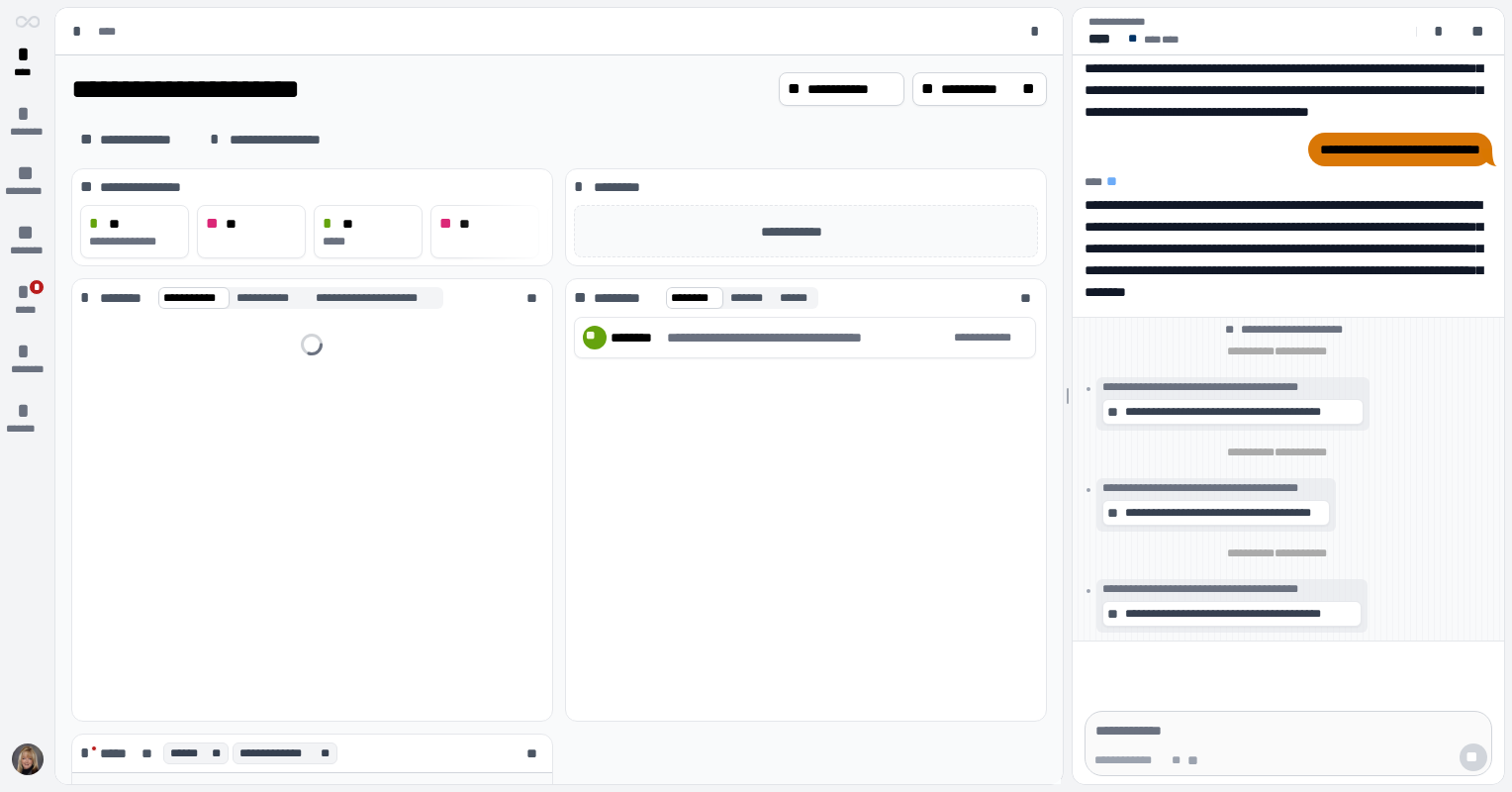scroll, scrollTop: 0, scrollLeft: 0, axis: both 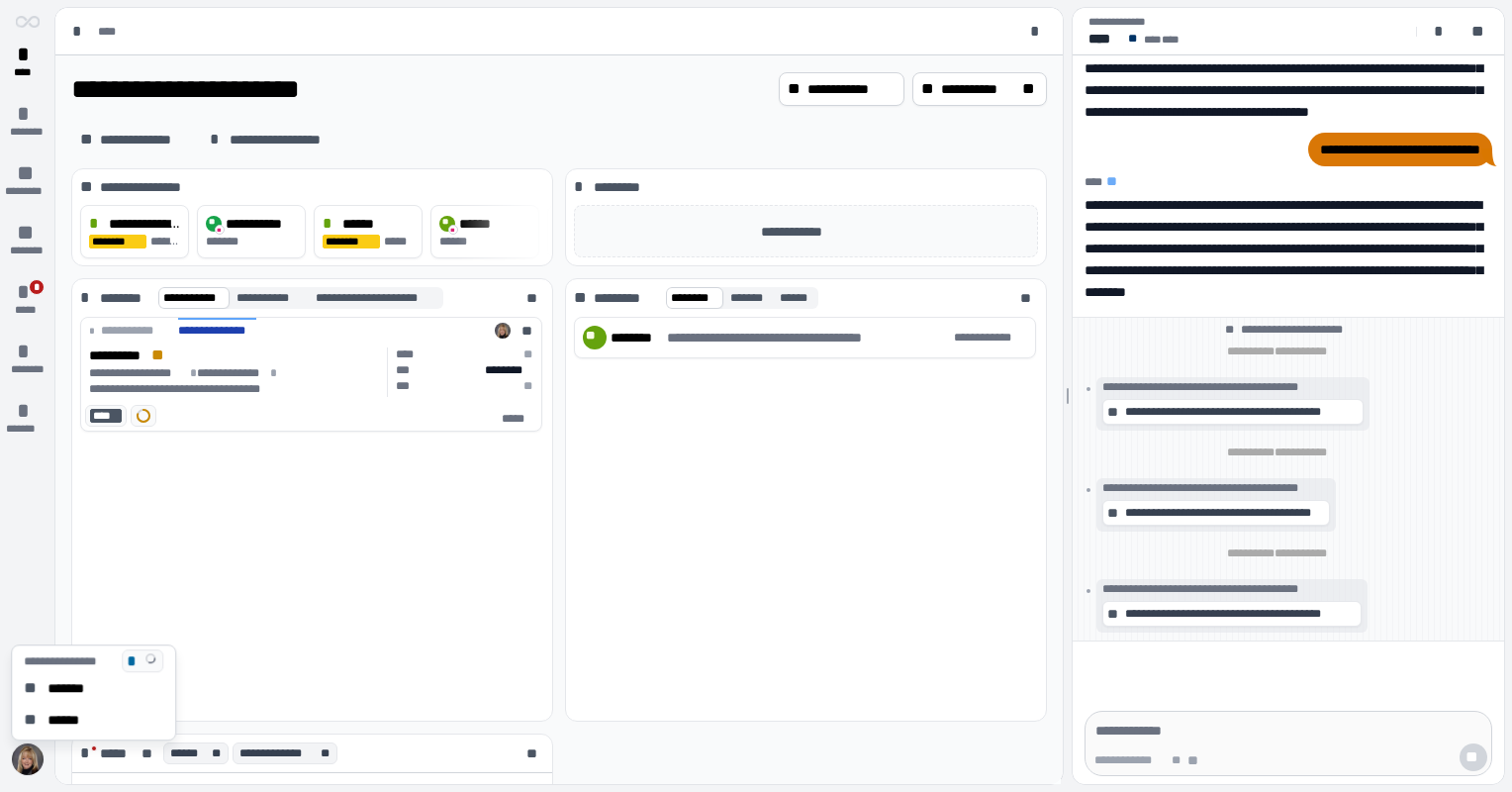 click at bounding box center [28, 759] 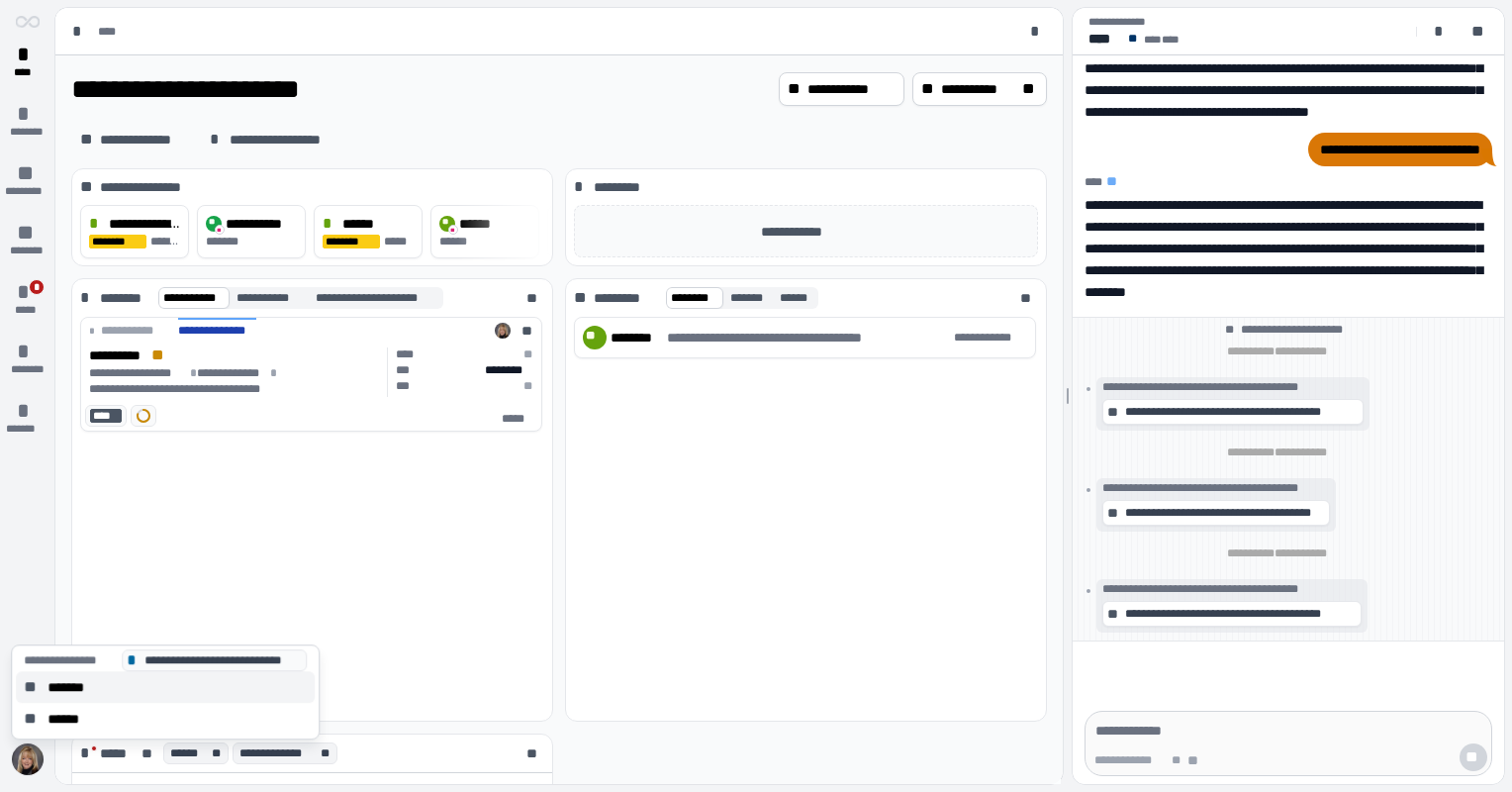 click on "** *******" at bounding box center (165, 687) 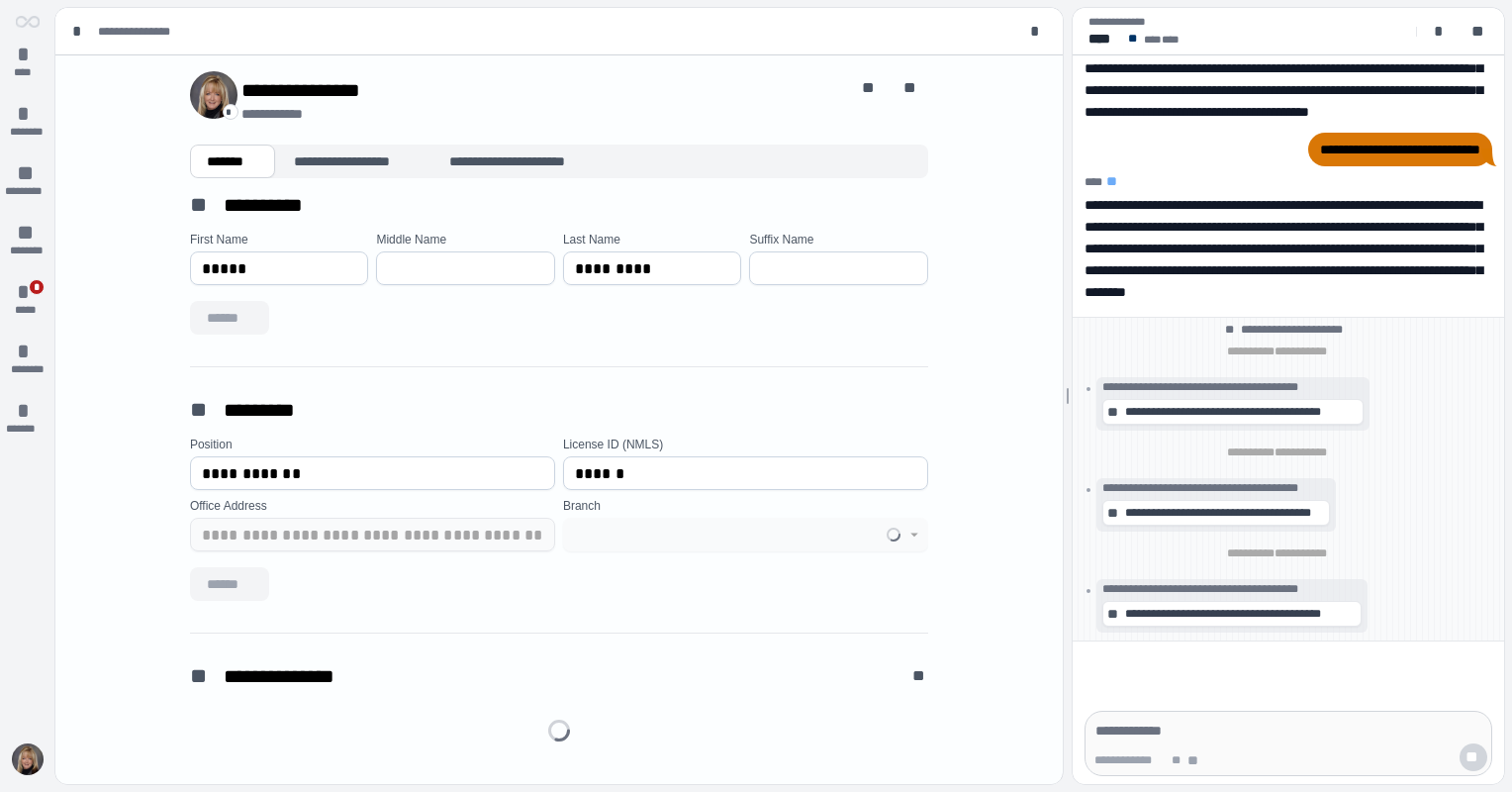 type on "**********" 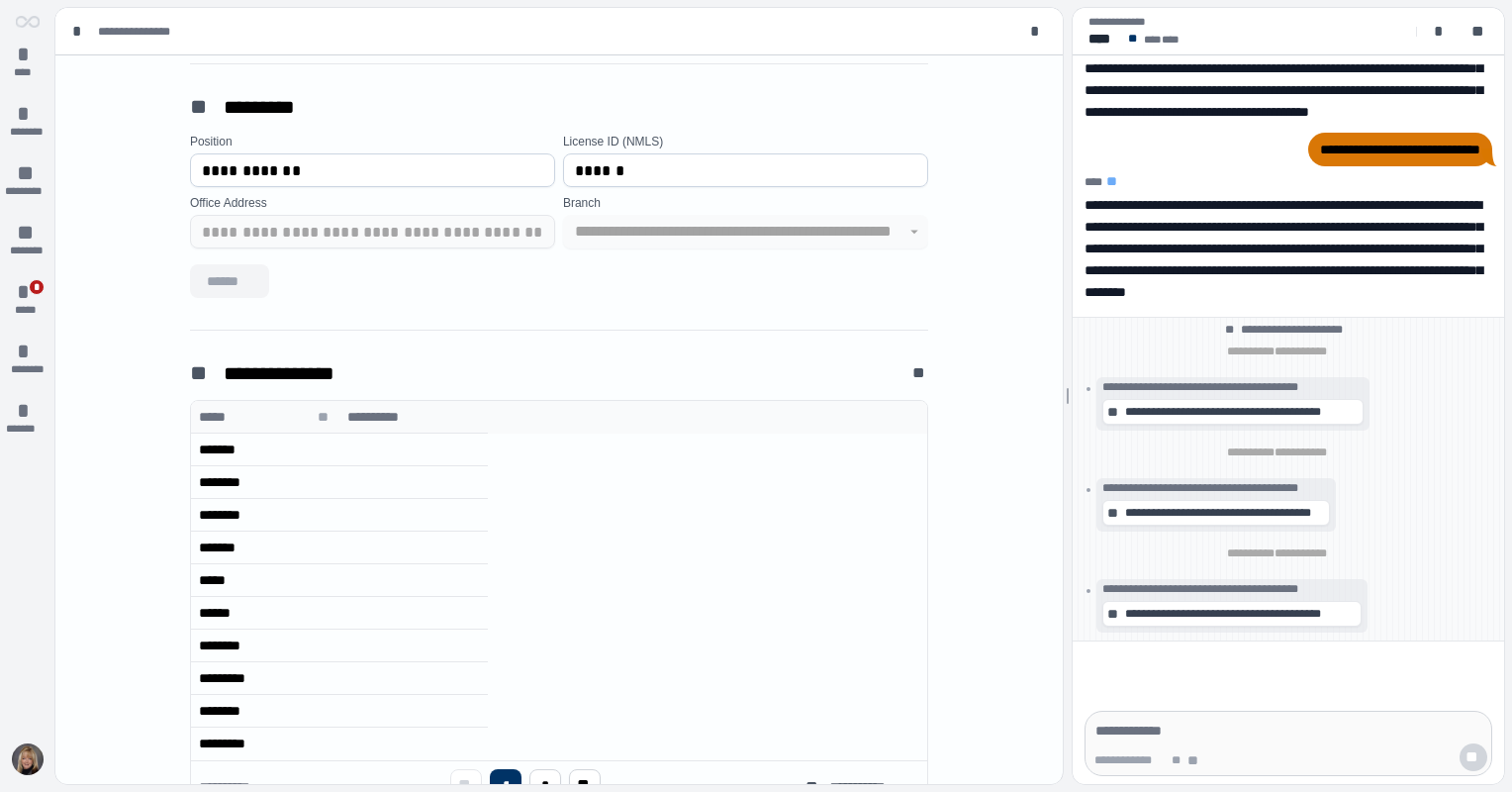scroll, scrollTop: 305, scrollLeft: 0, axis: vertical 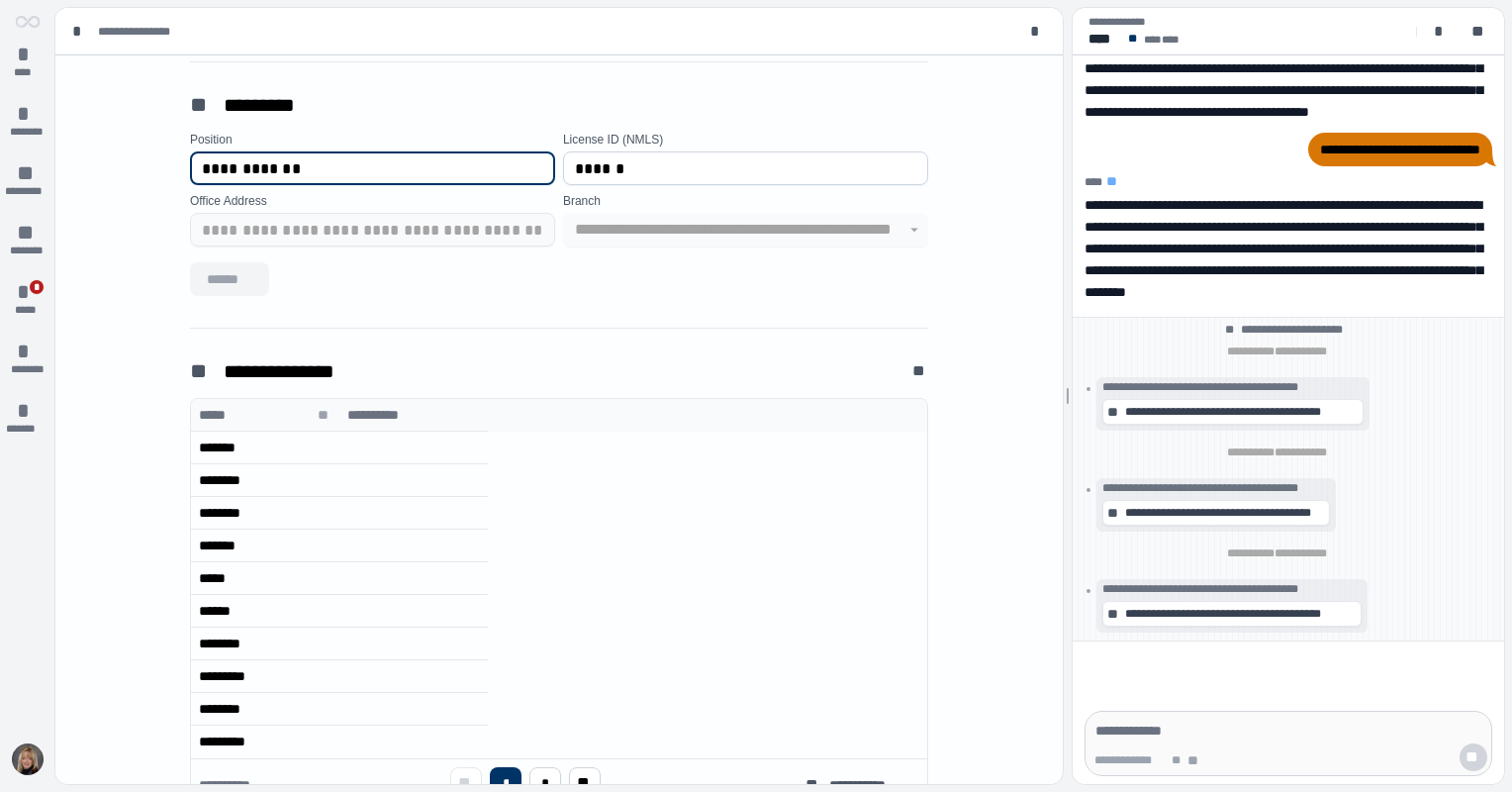 drag, startPoint x: 335, startPoint y: 166, endPoint x: 0, endPoint y: 413, distance: 416.21389 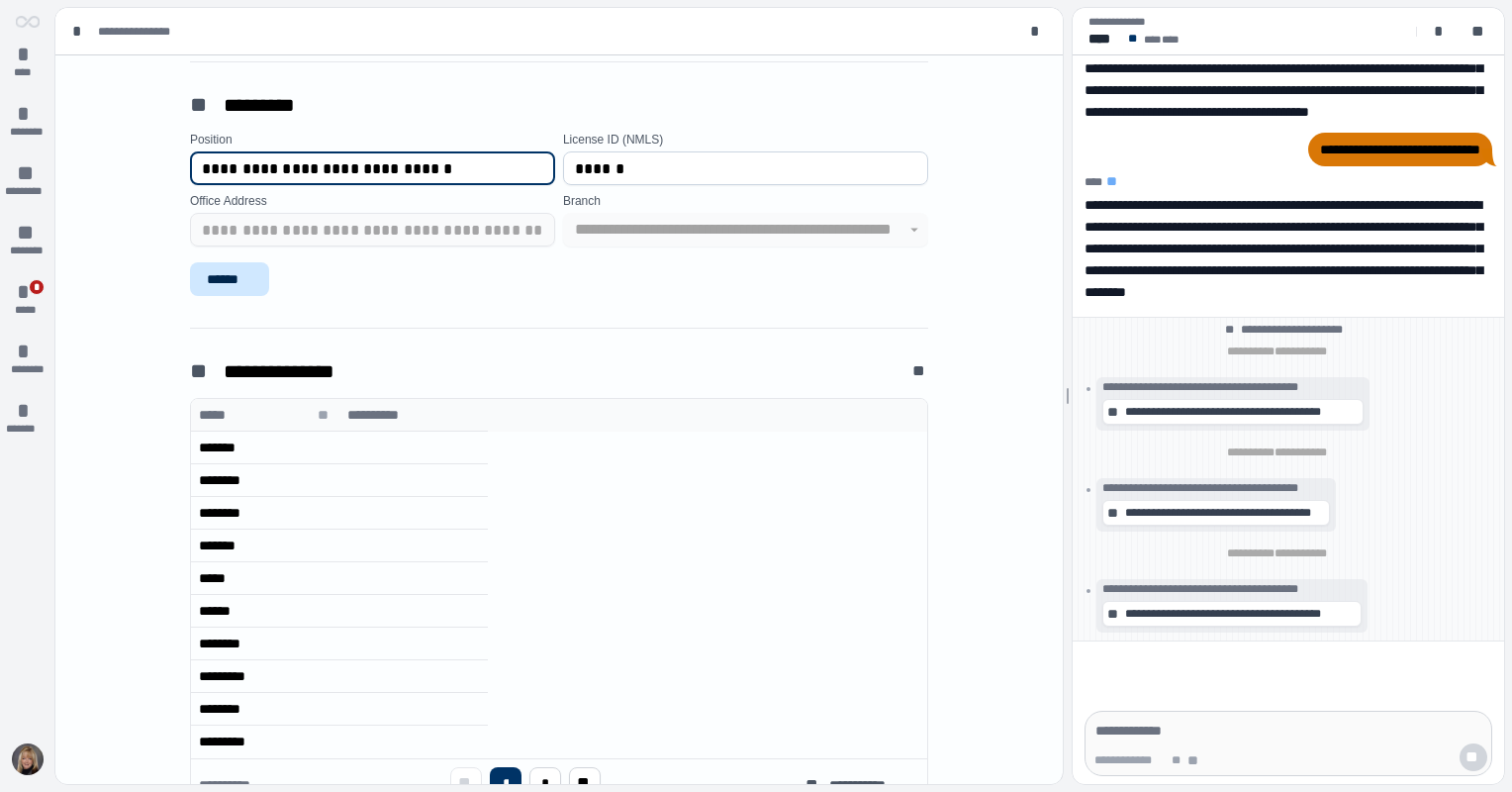 type on "**********" 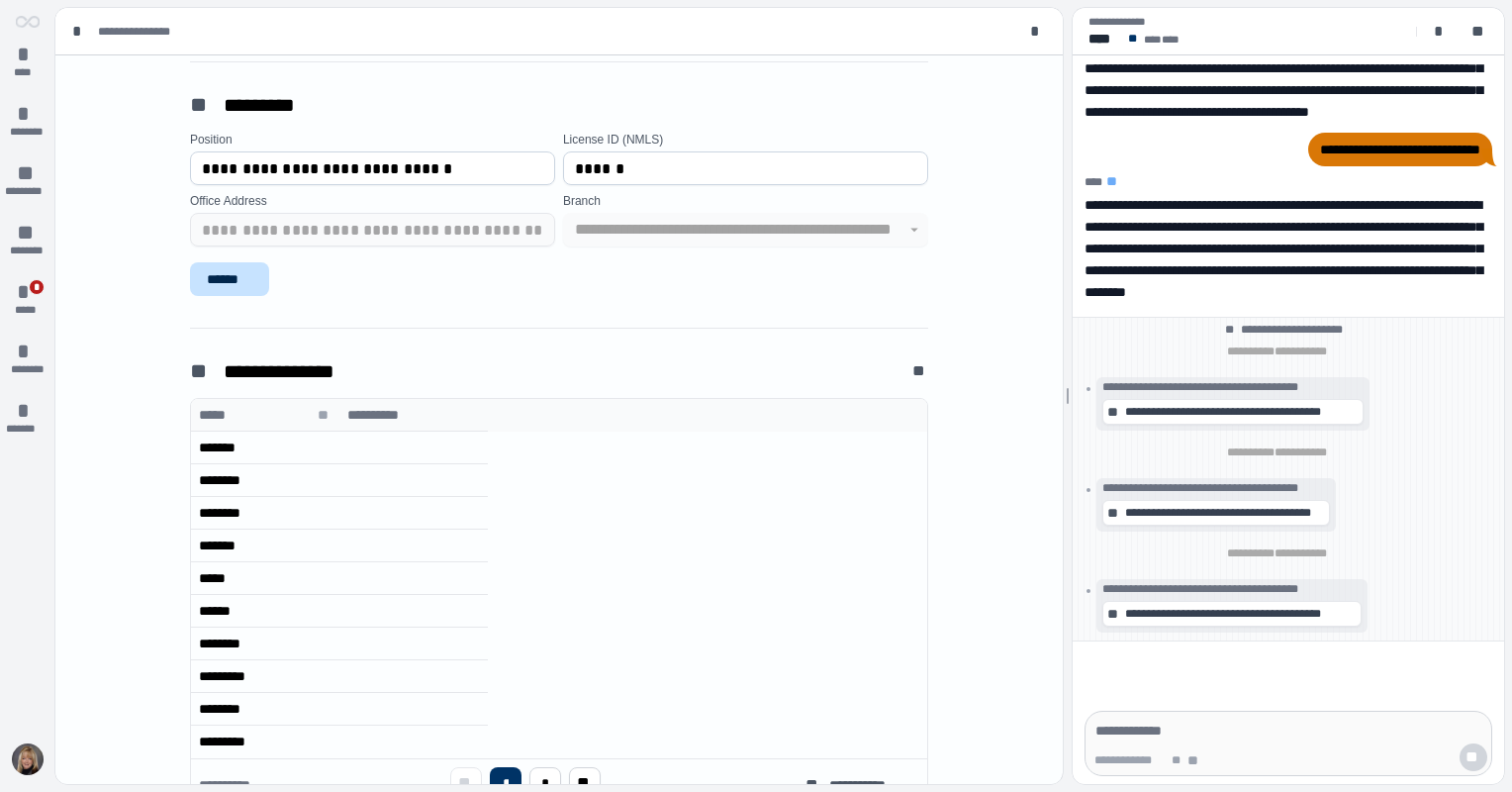 drag, startPoint x: 230, startPoint y: 271, endPoint x: 298, endPoint y: 359, distance: 111.21151 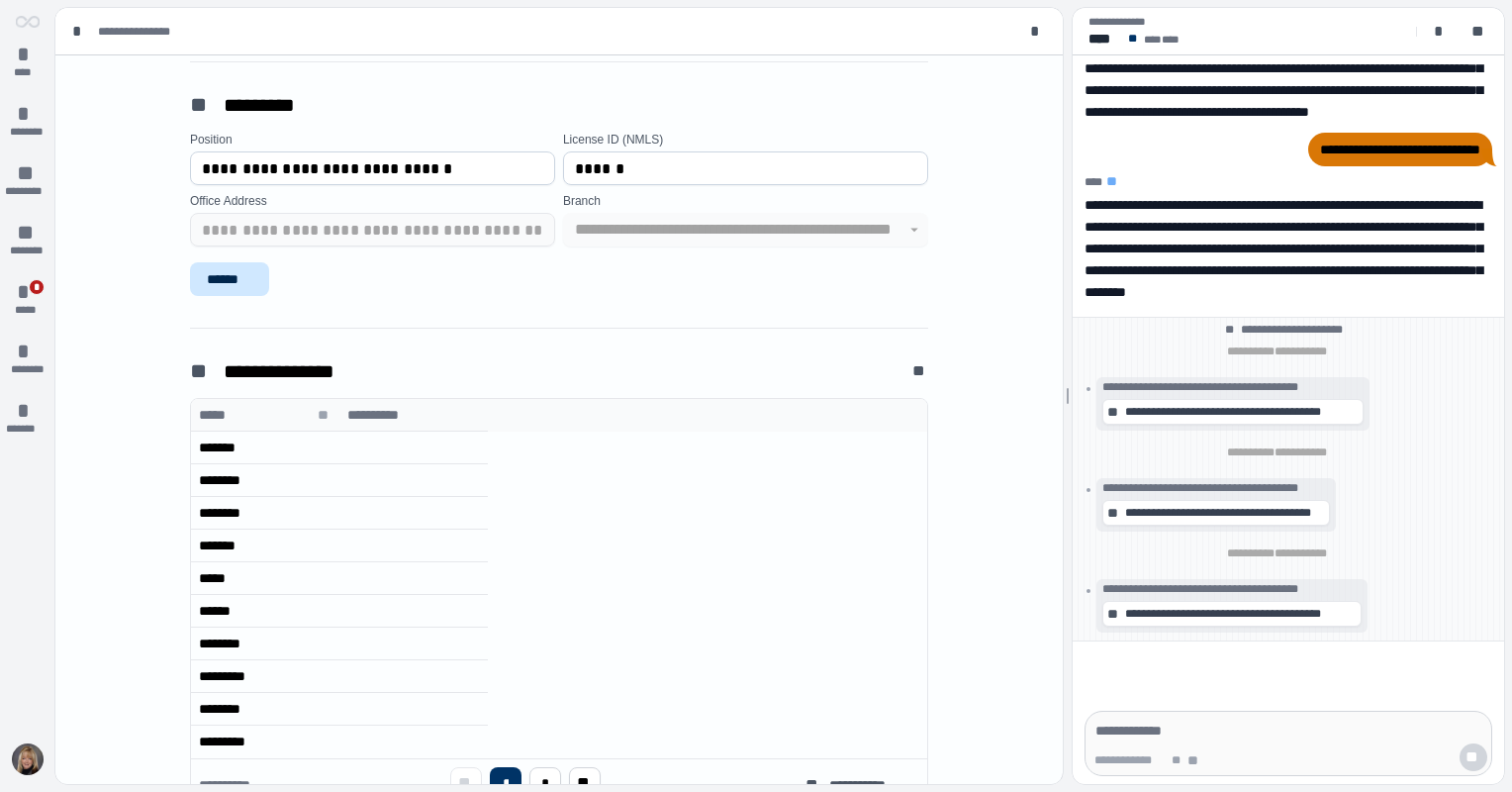 click on "******" at bounding box center (230, 279) 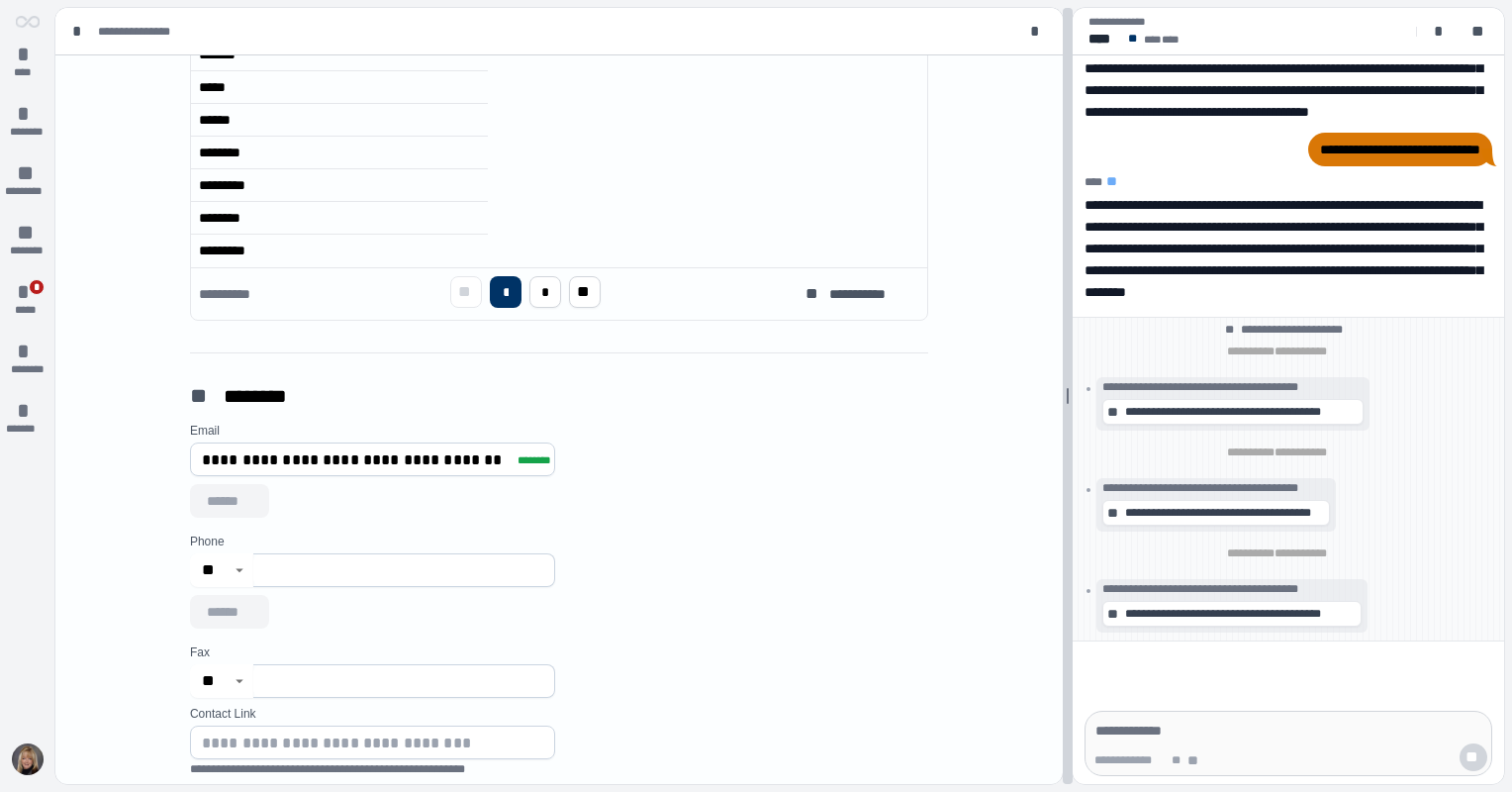 scroll, scrollTop: 800, scrollLeft: 0, axis: vertical 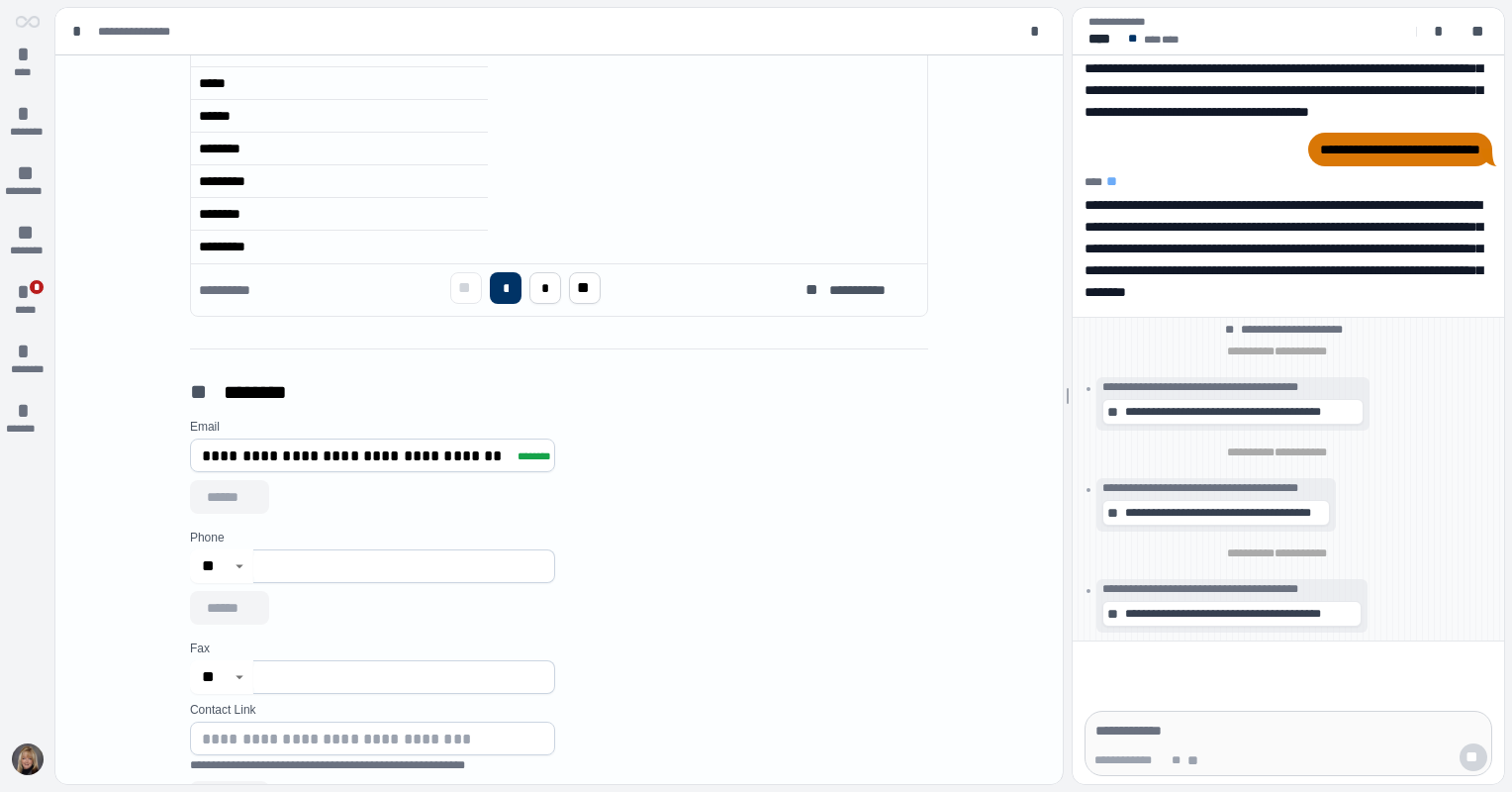 click at bounding box center [404, 566] 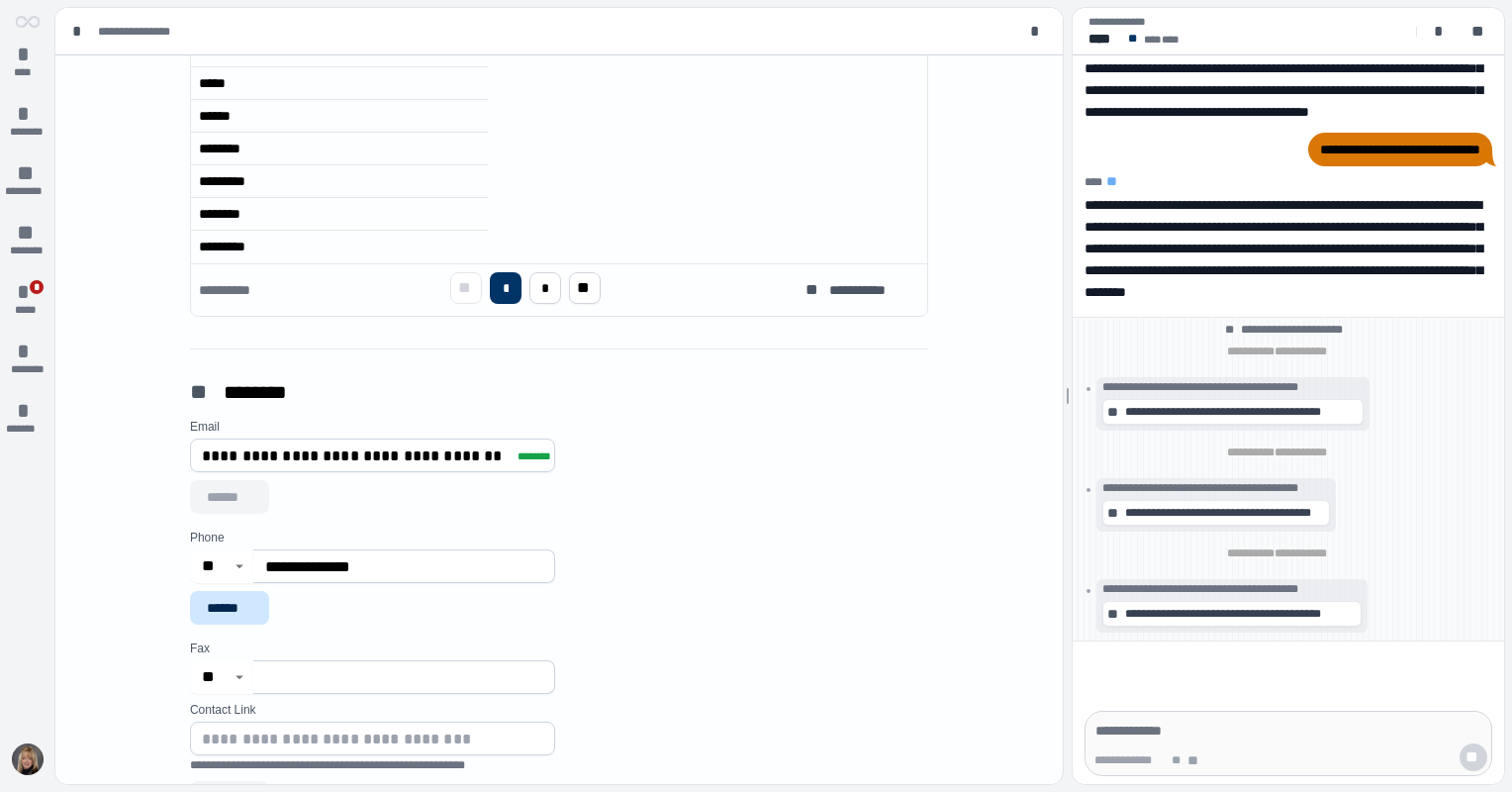 type on "**********" 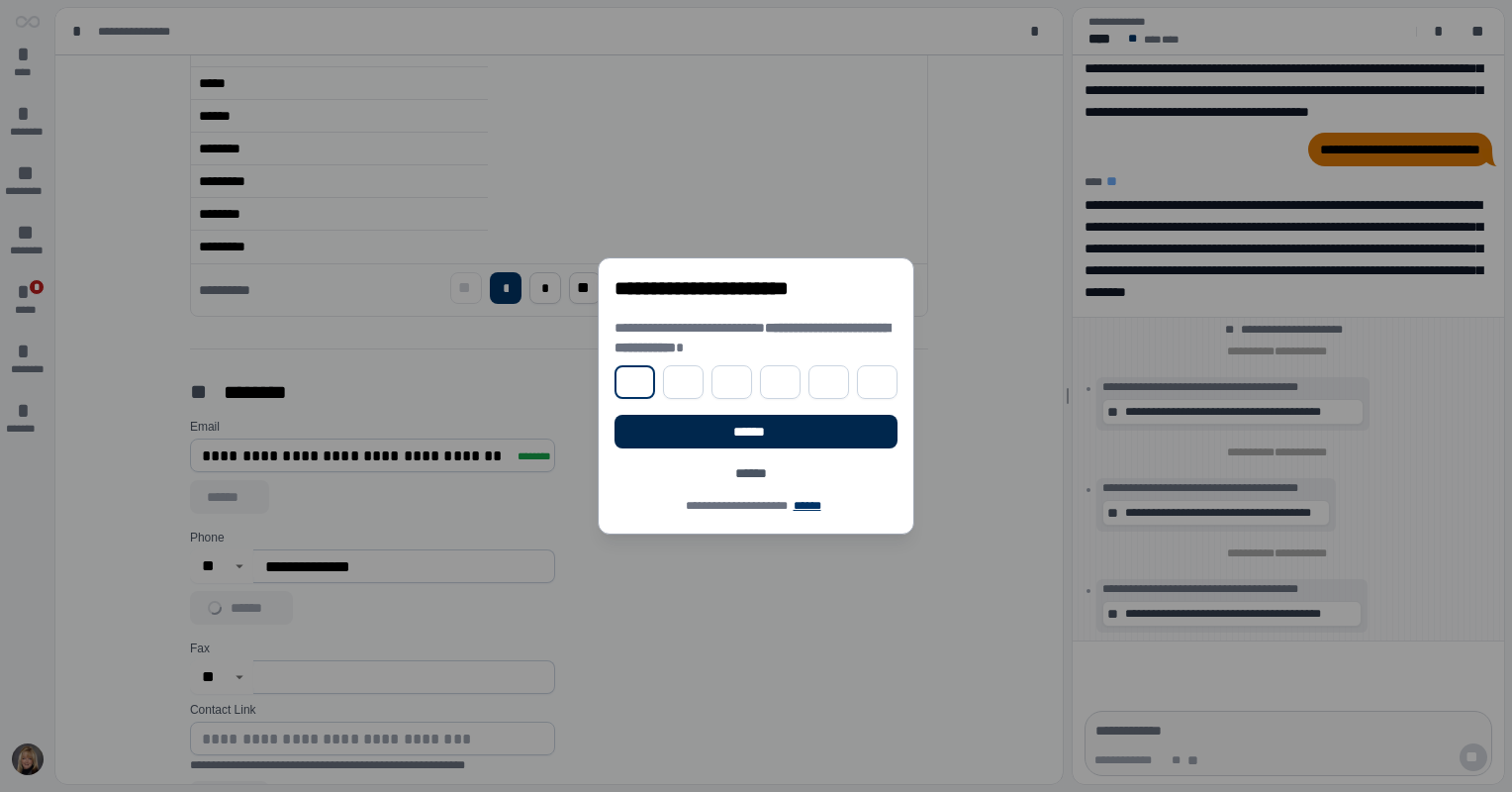 type on "*" 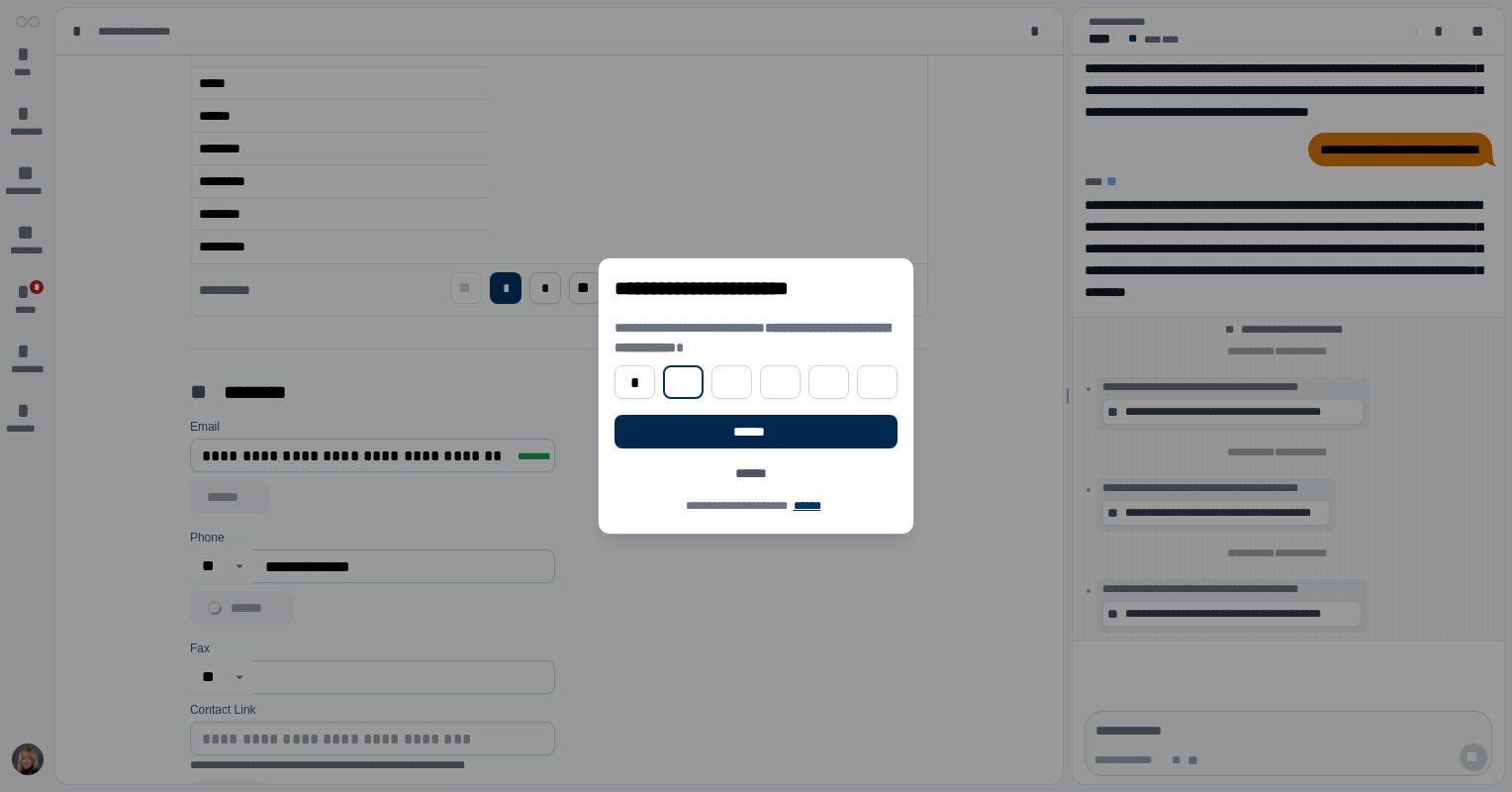 type on "*" 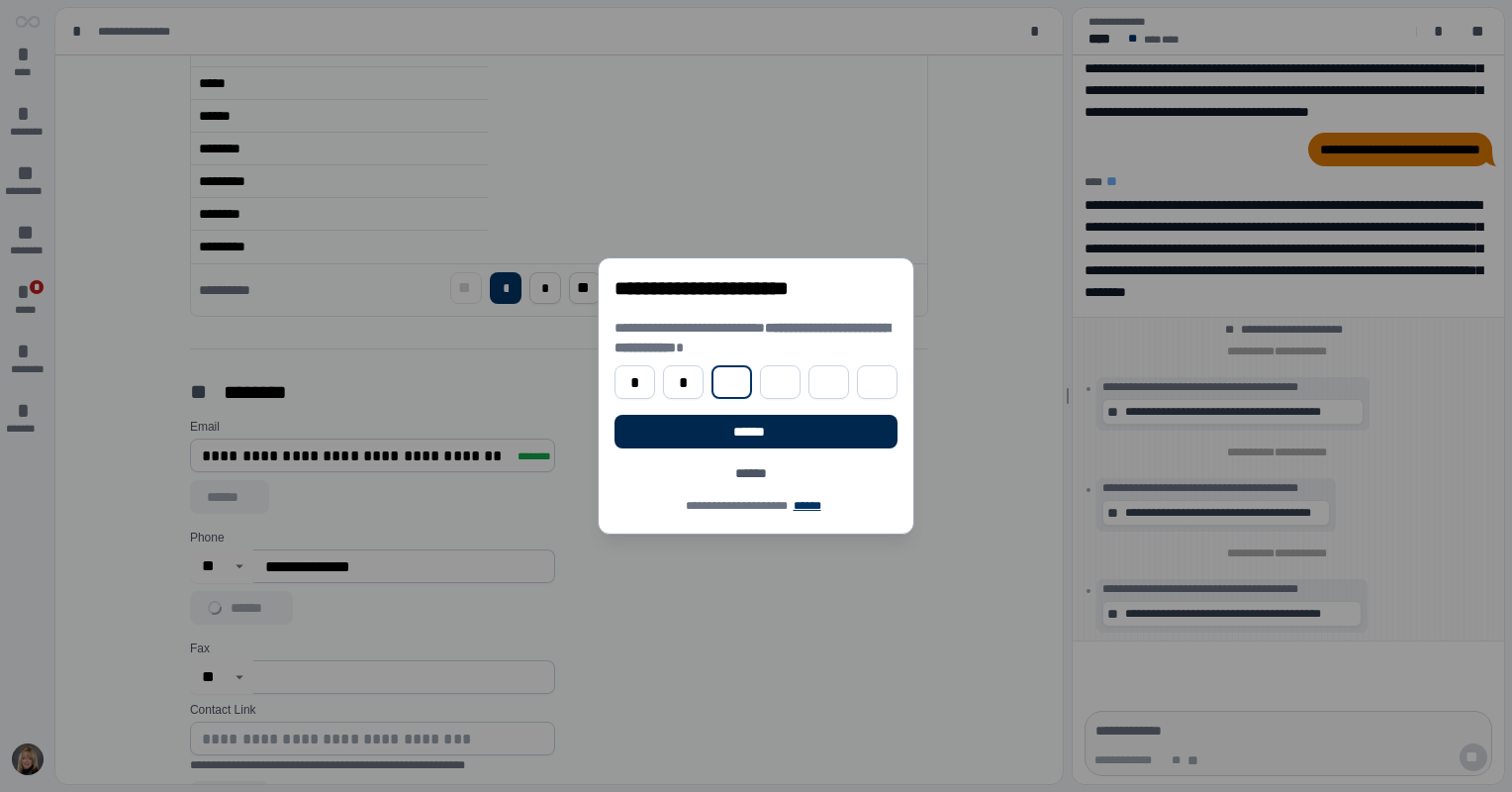 type on "*" 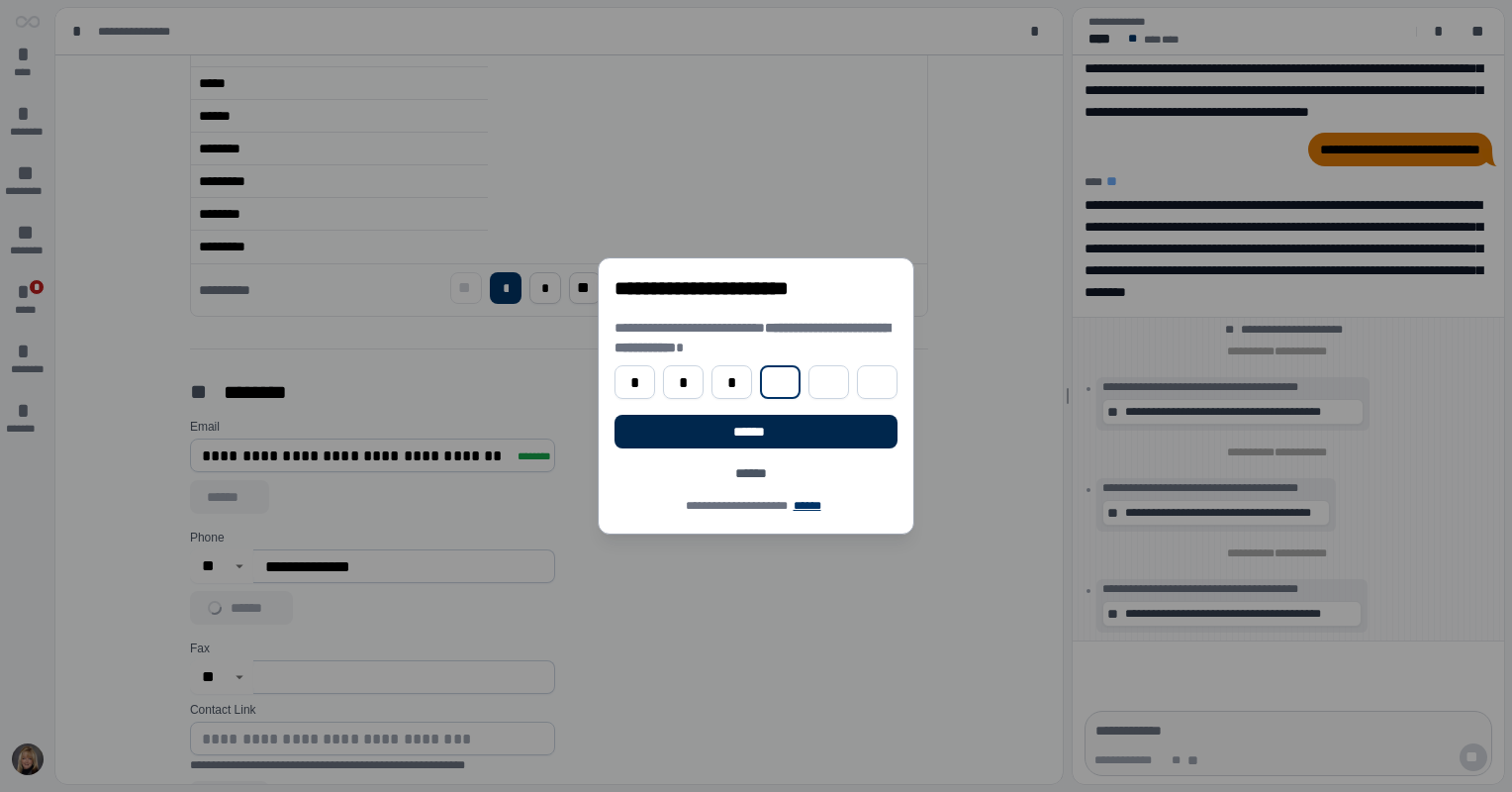 type on "*" 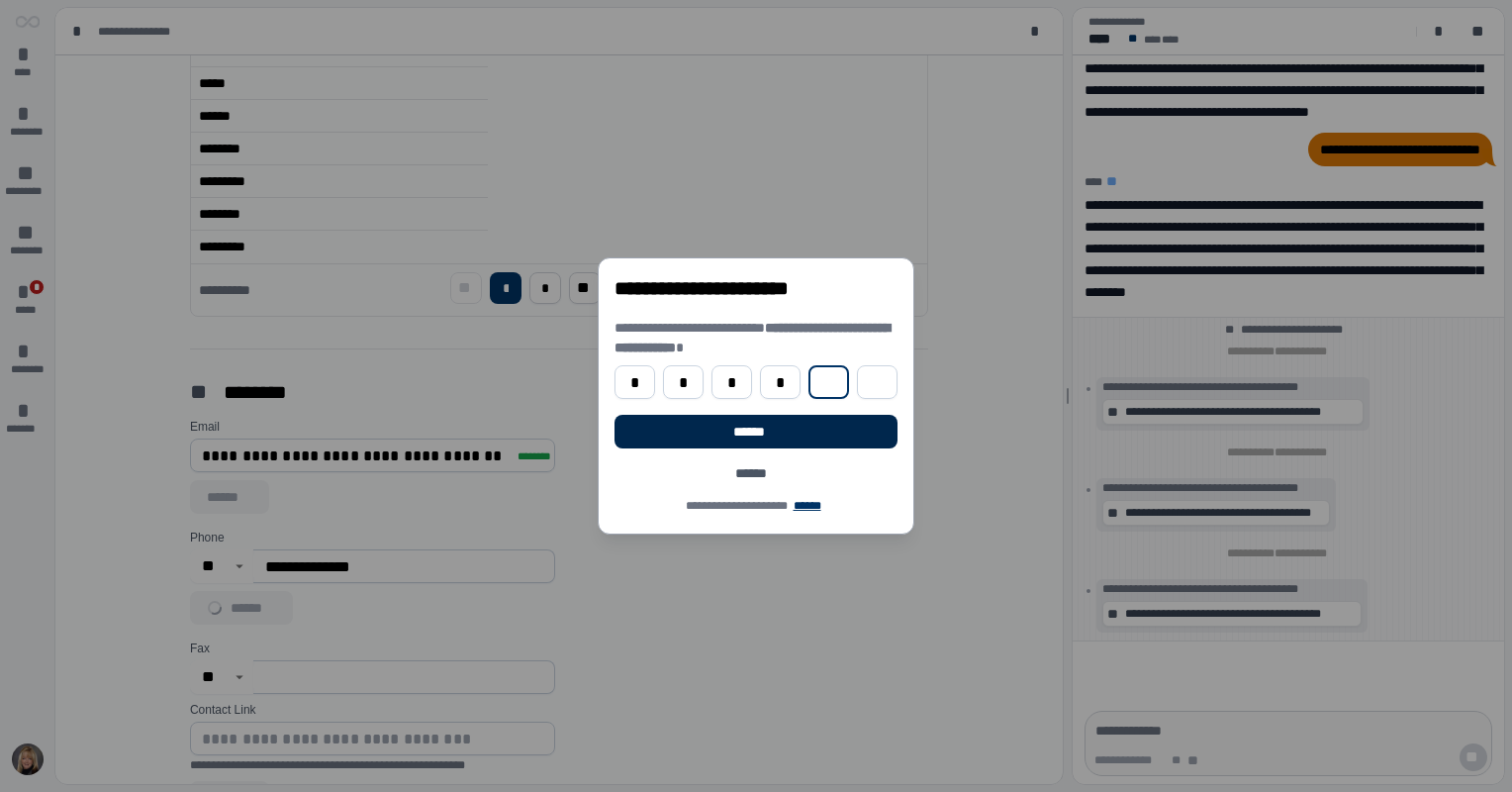 type on "*" 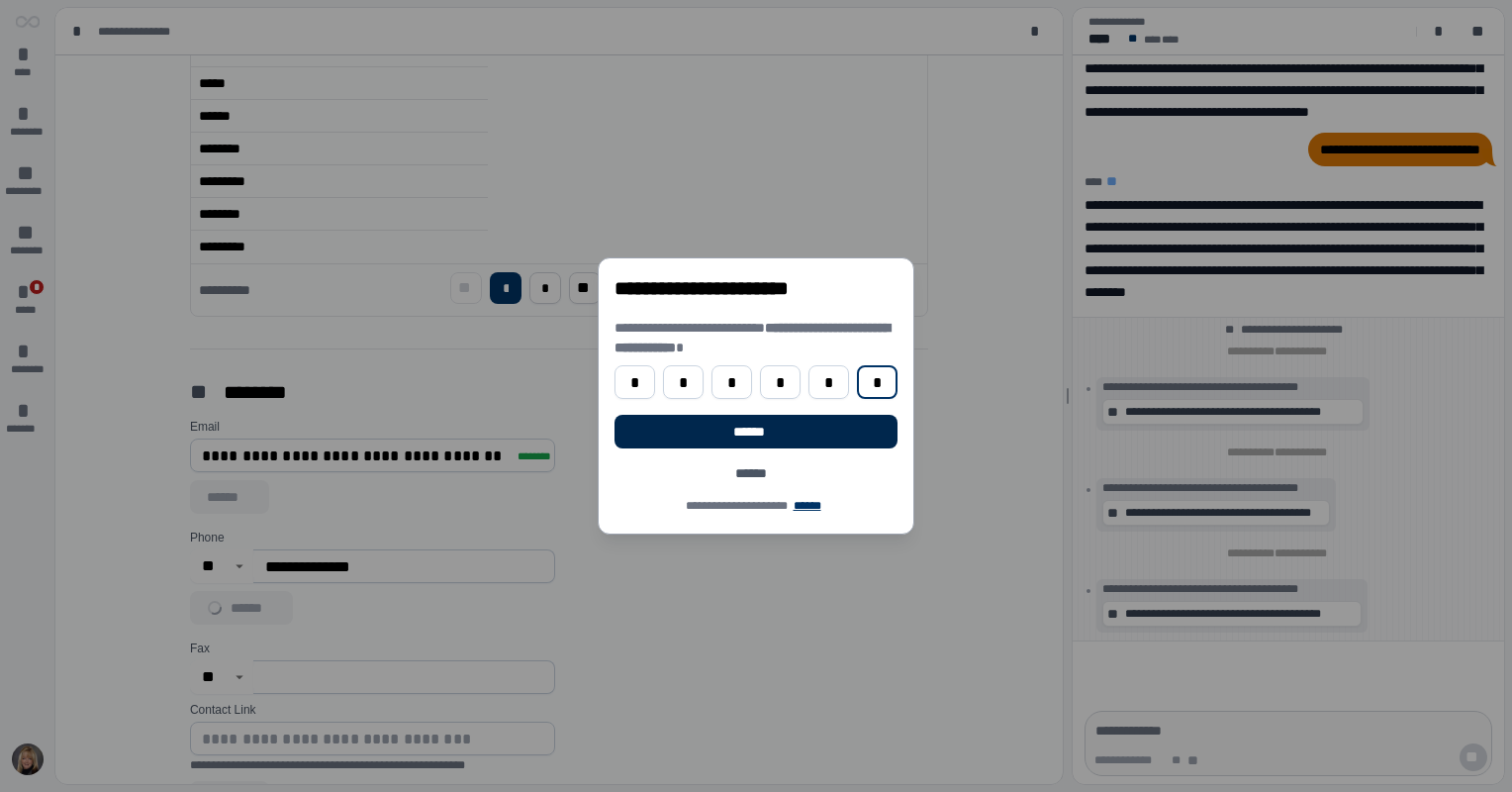 type on "*" 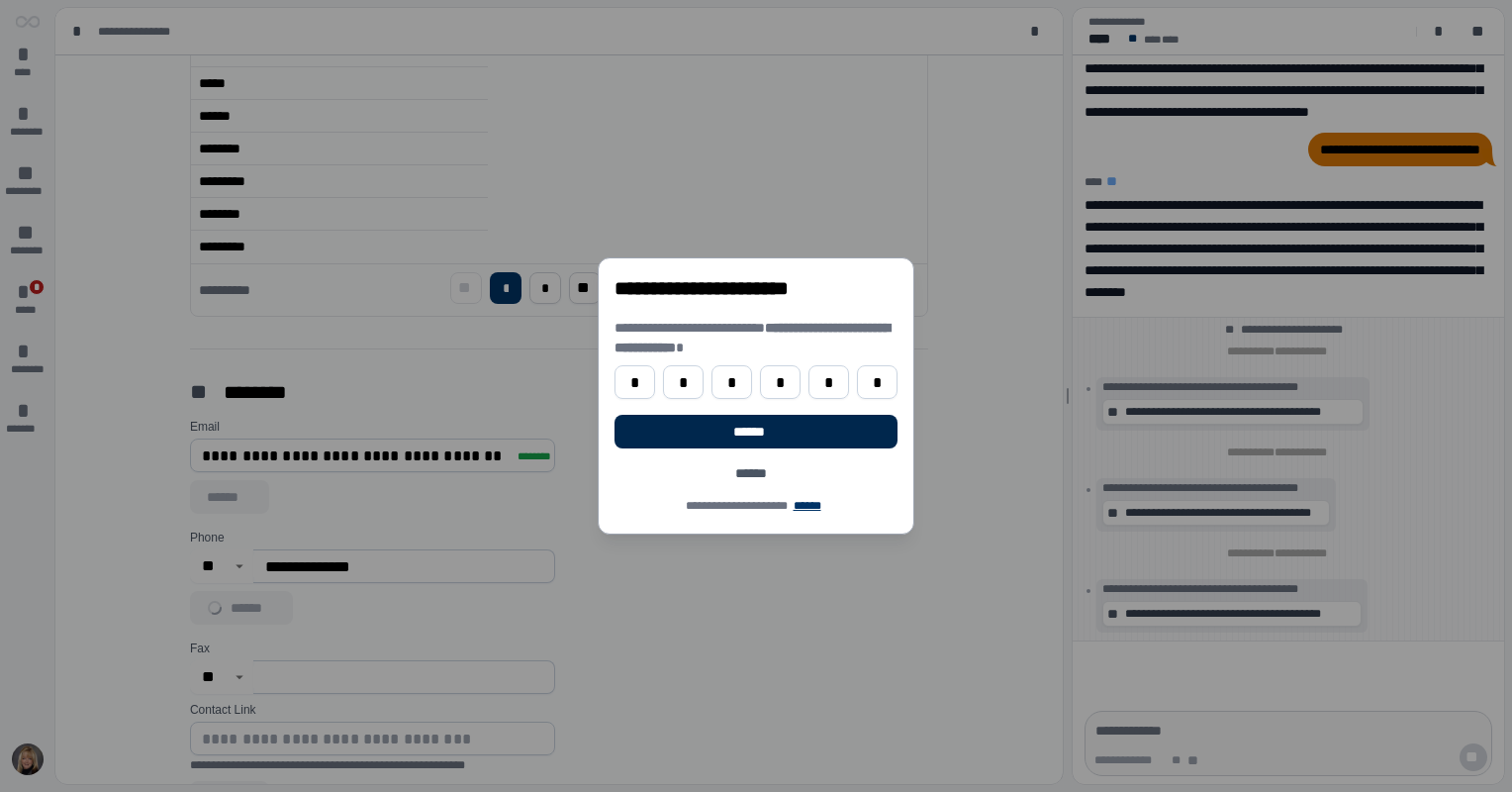 click on "******" at bounding box center (755, 432) 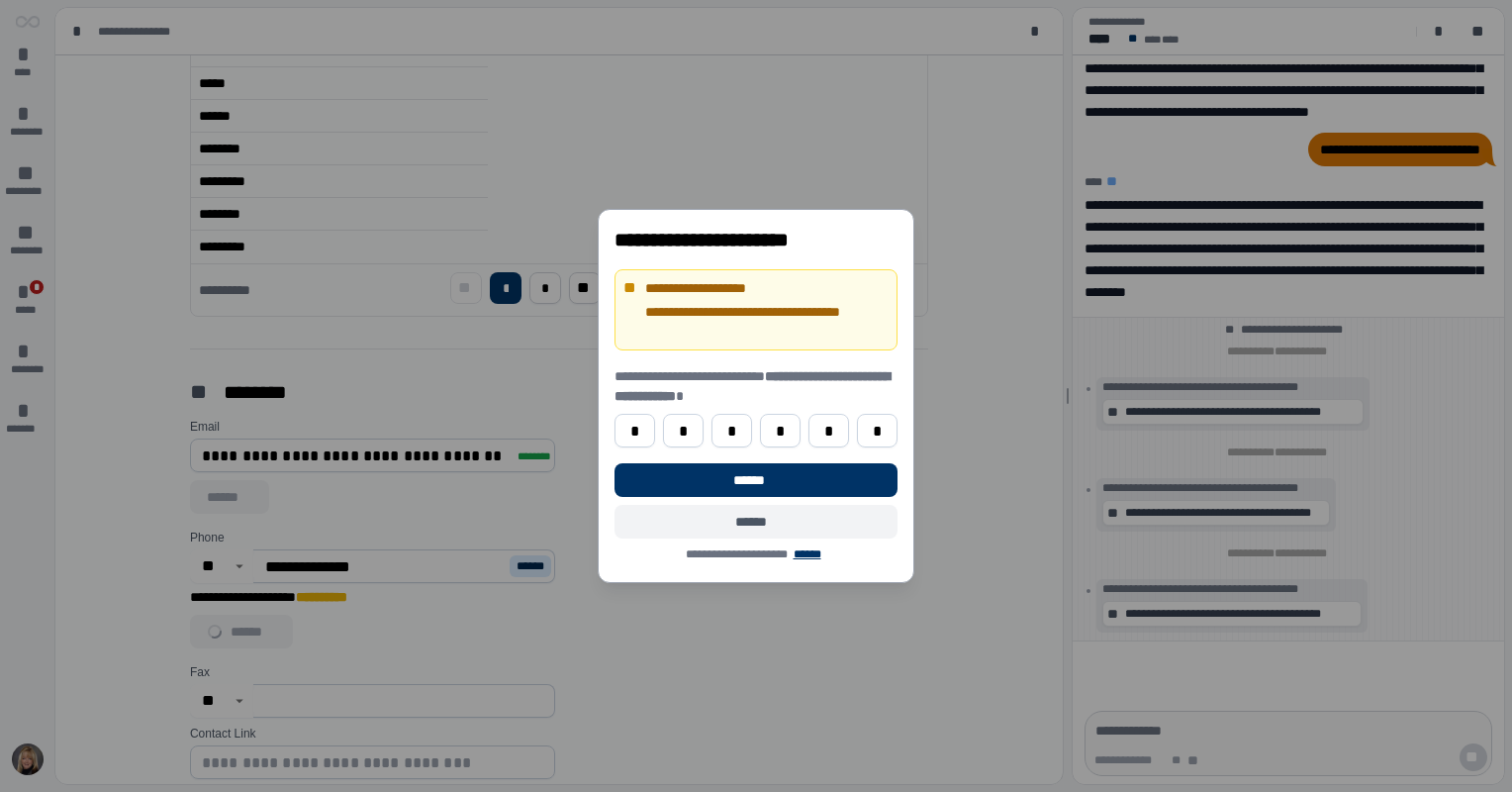 click on "******" at bounding box center [756, 522] 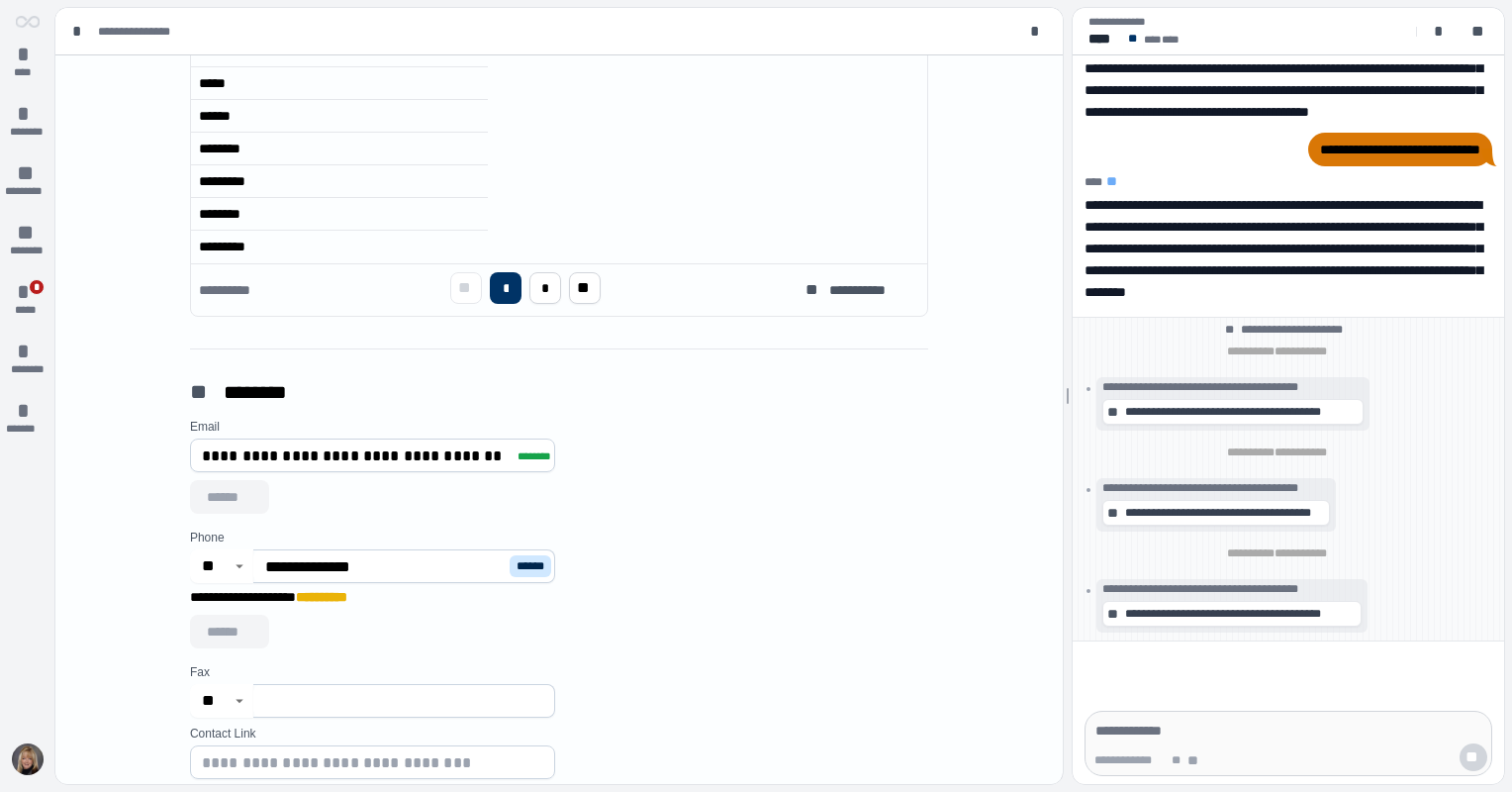 click on "******" at bounding box center [530, 566] 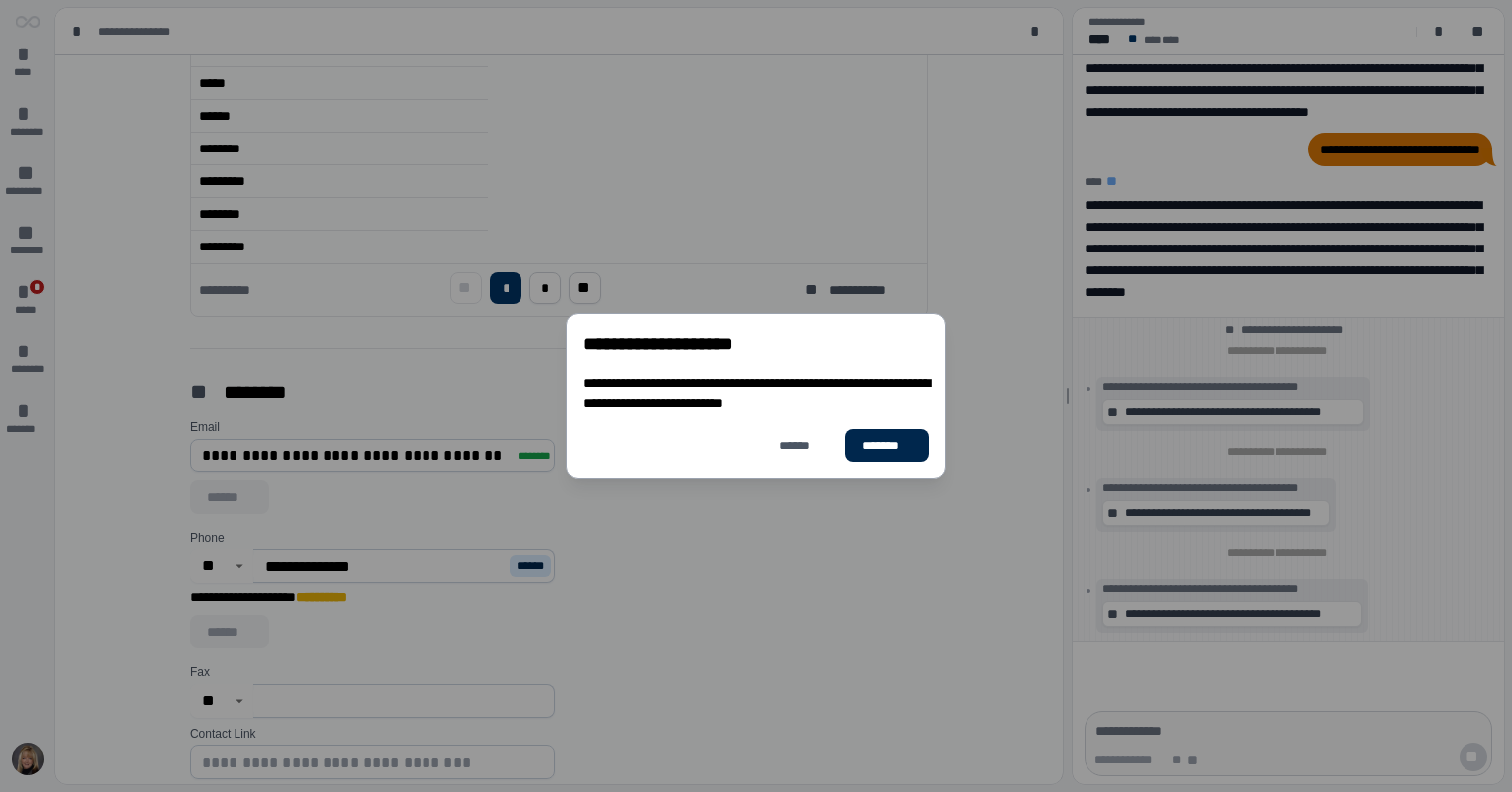 click on "*******" at bounding box center [887, 446] 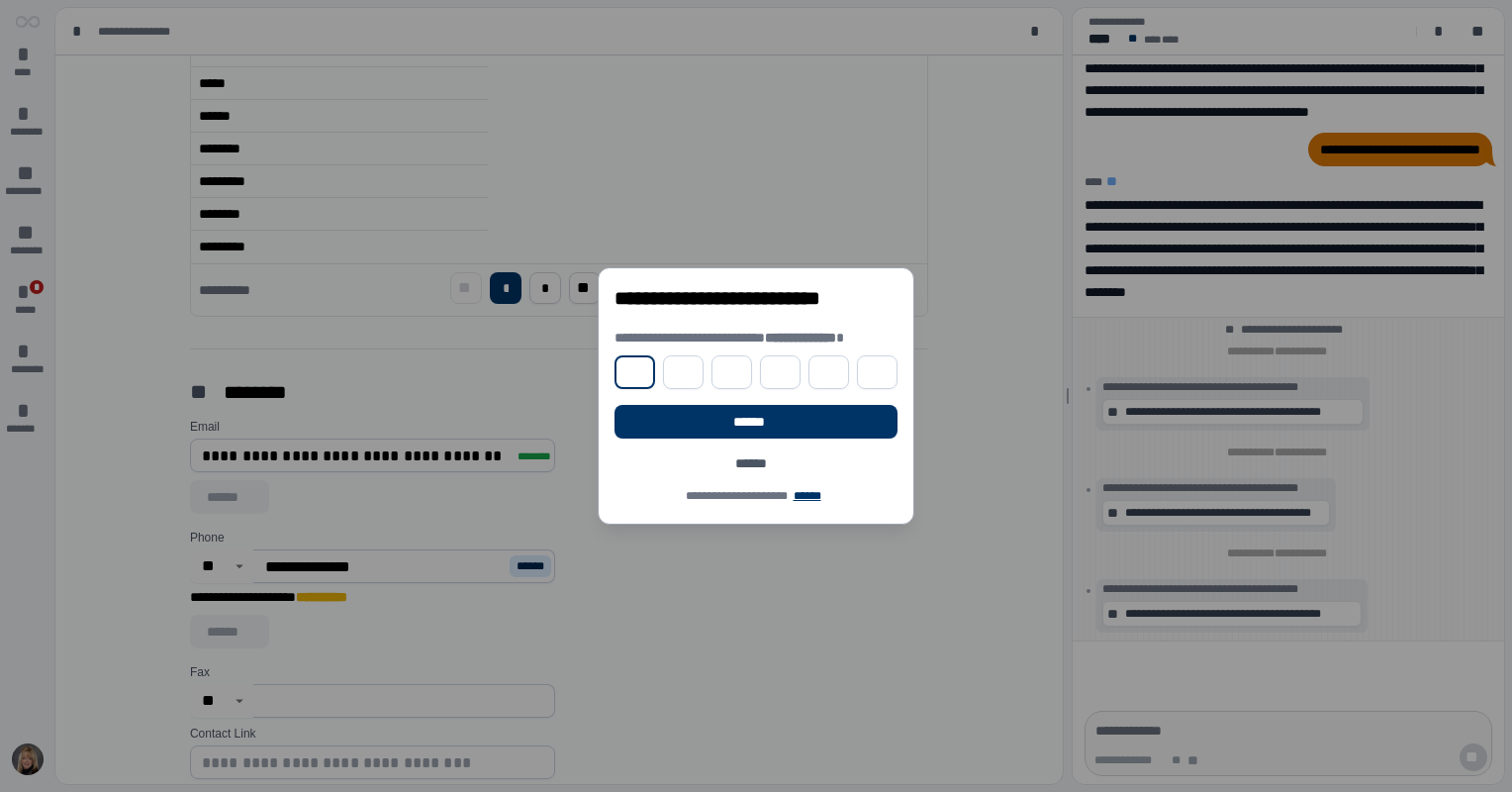 click at bounding box center [634, 372] 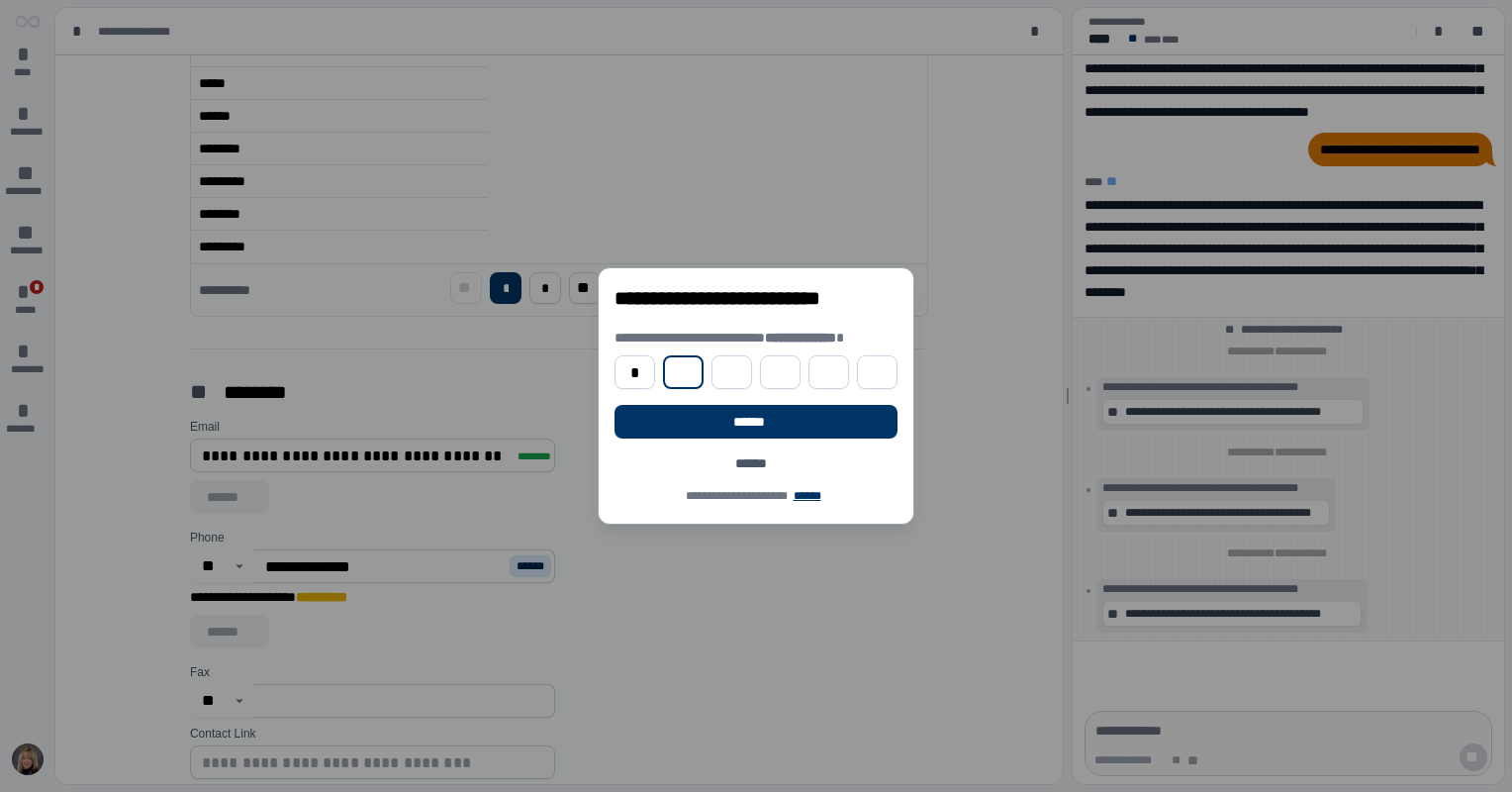 type on "*" 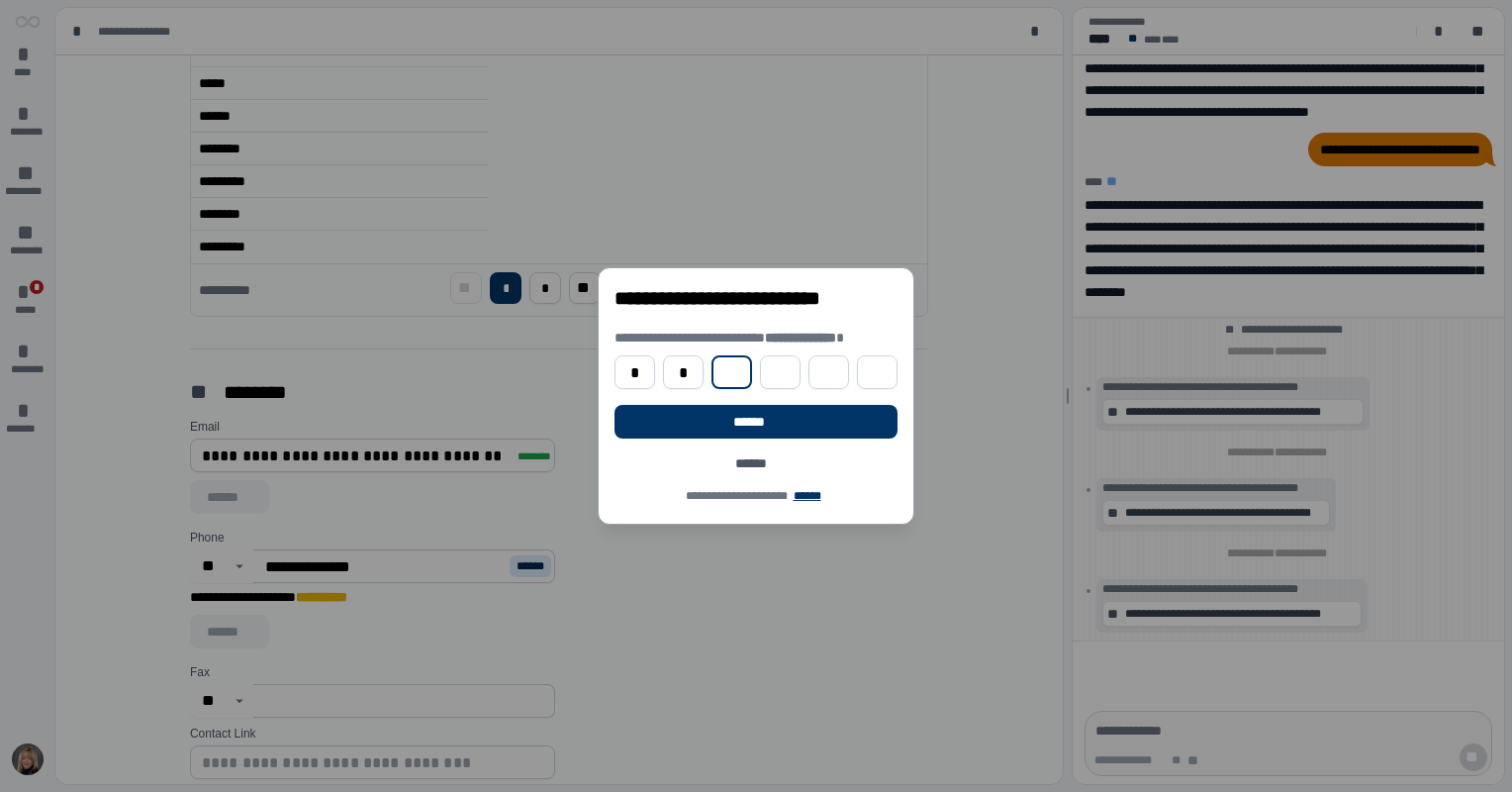 type on "*" 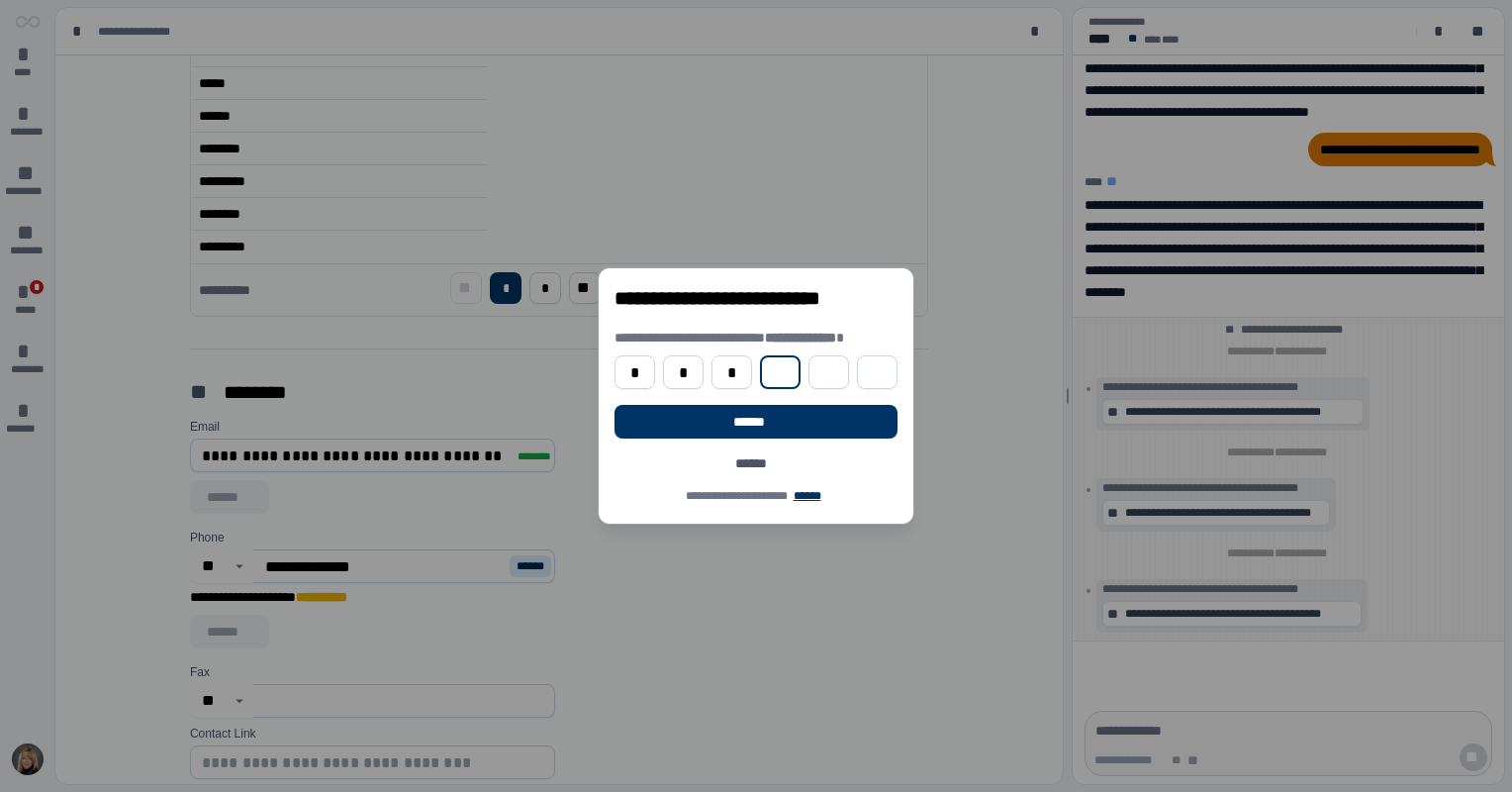 type on "*" 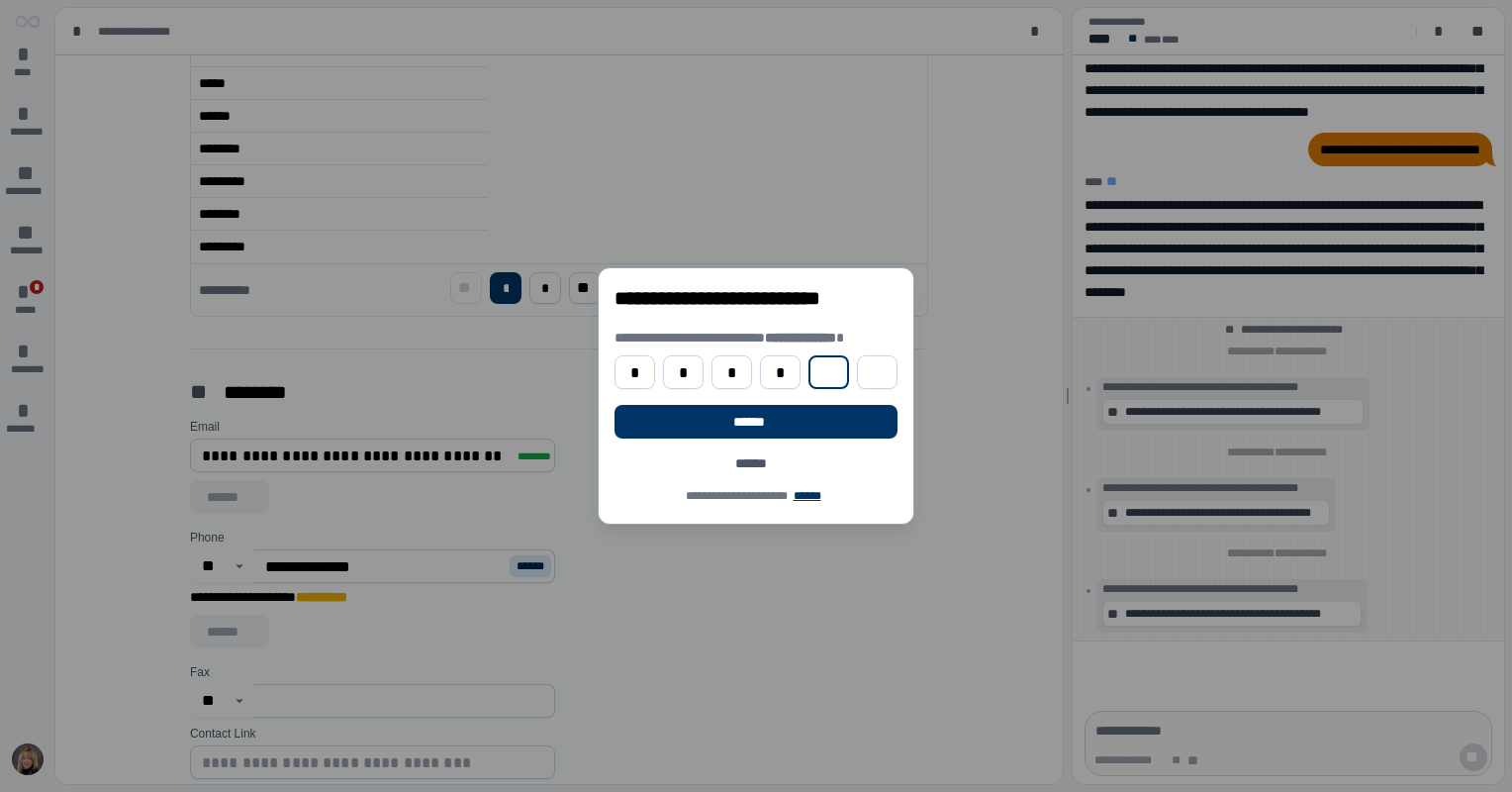 type on "*" 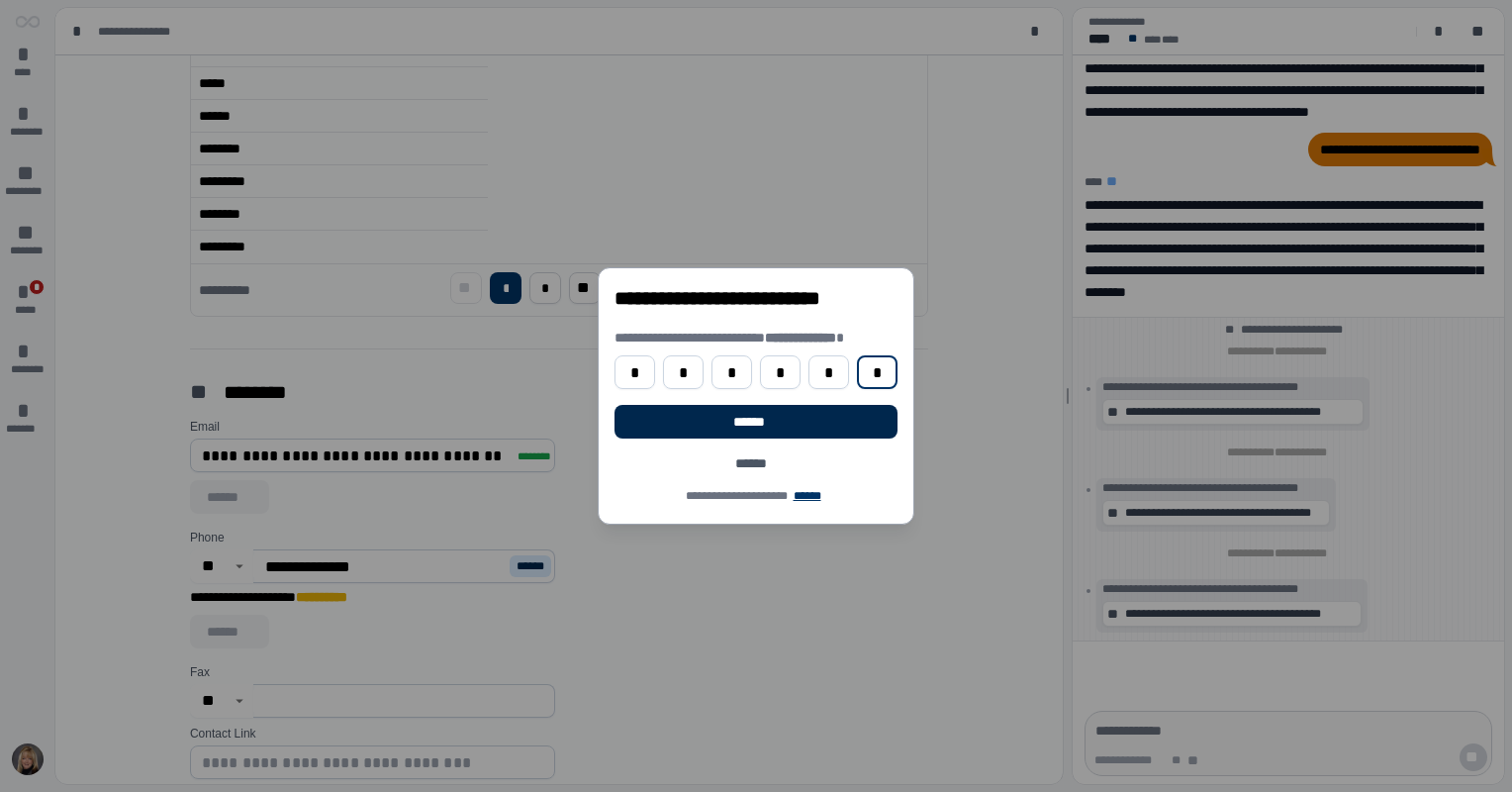 type on "*" 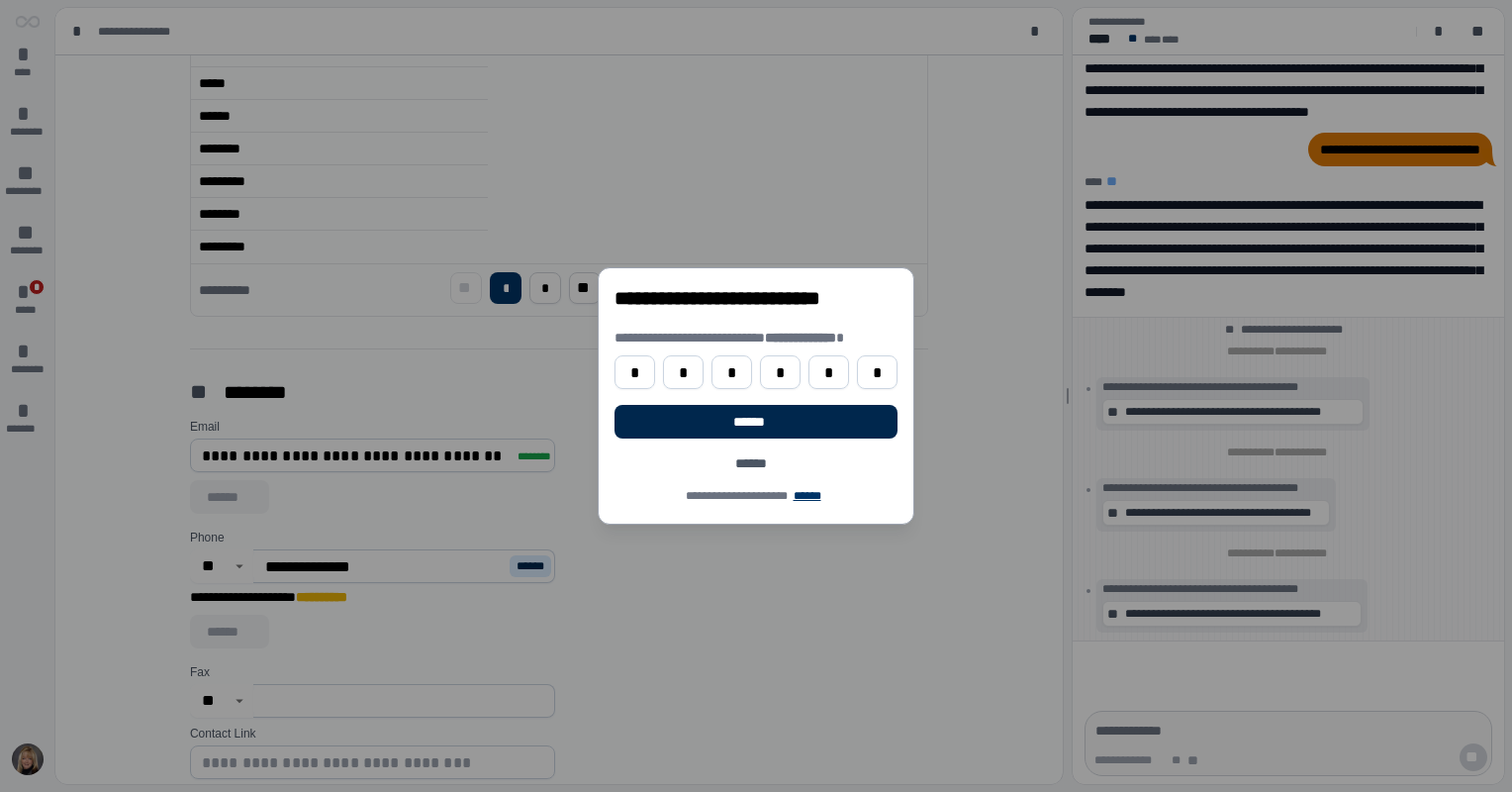 click on "******" at bounding box center (755, 422) 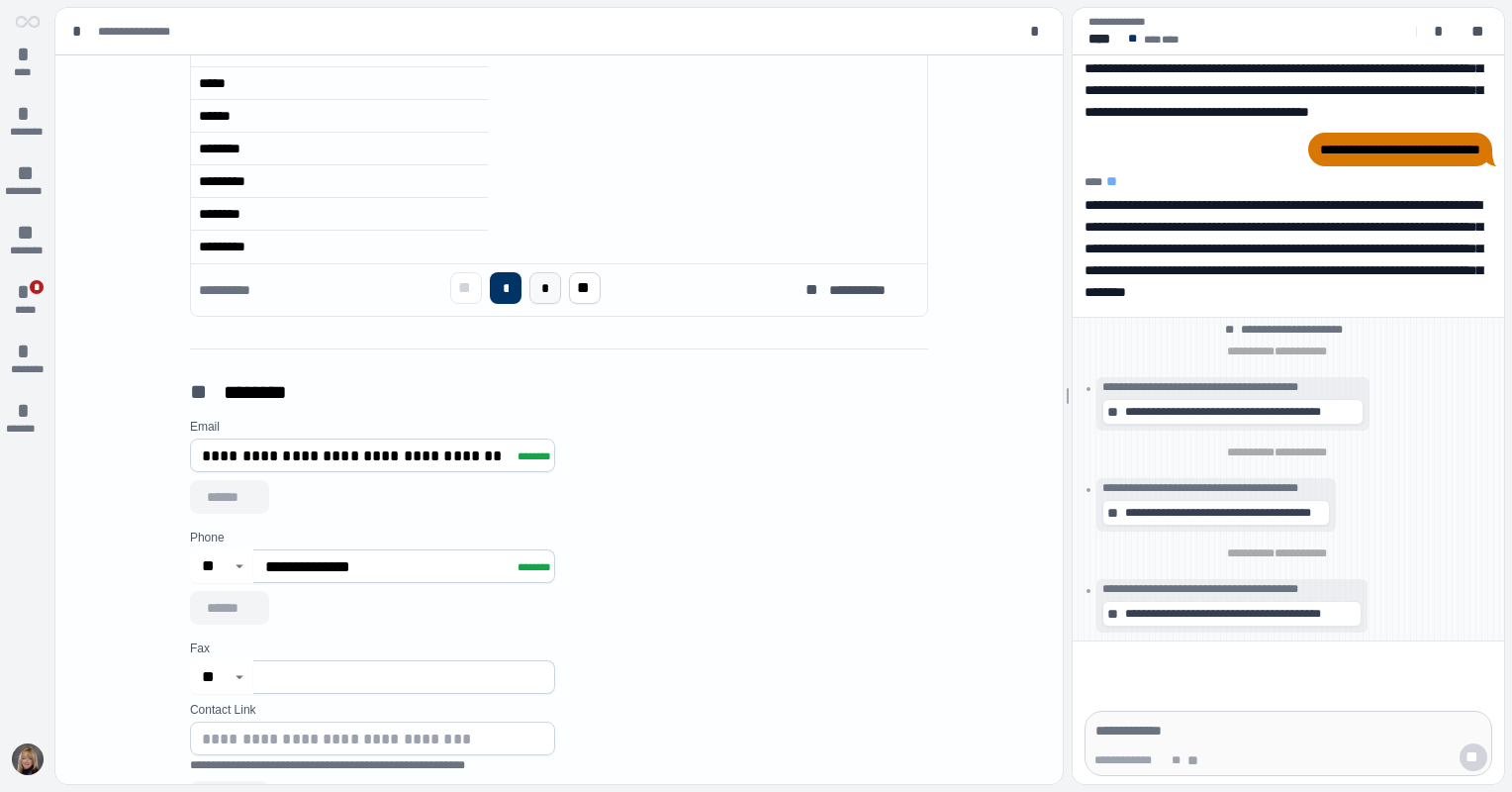 click on "*" at bounding box center (545, 288) 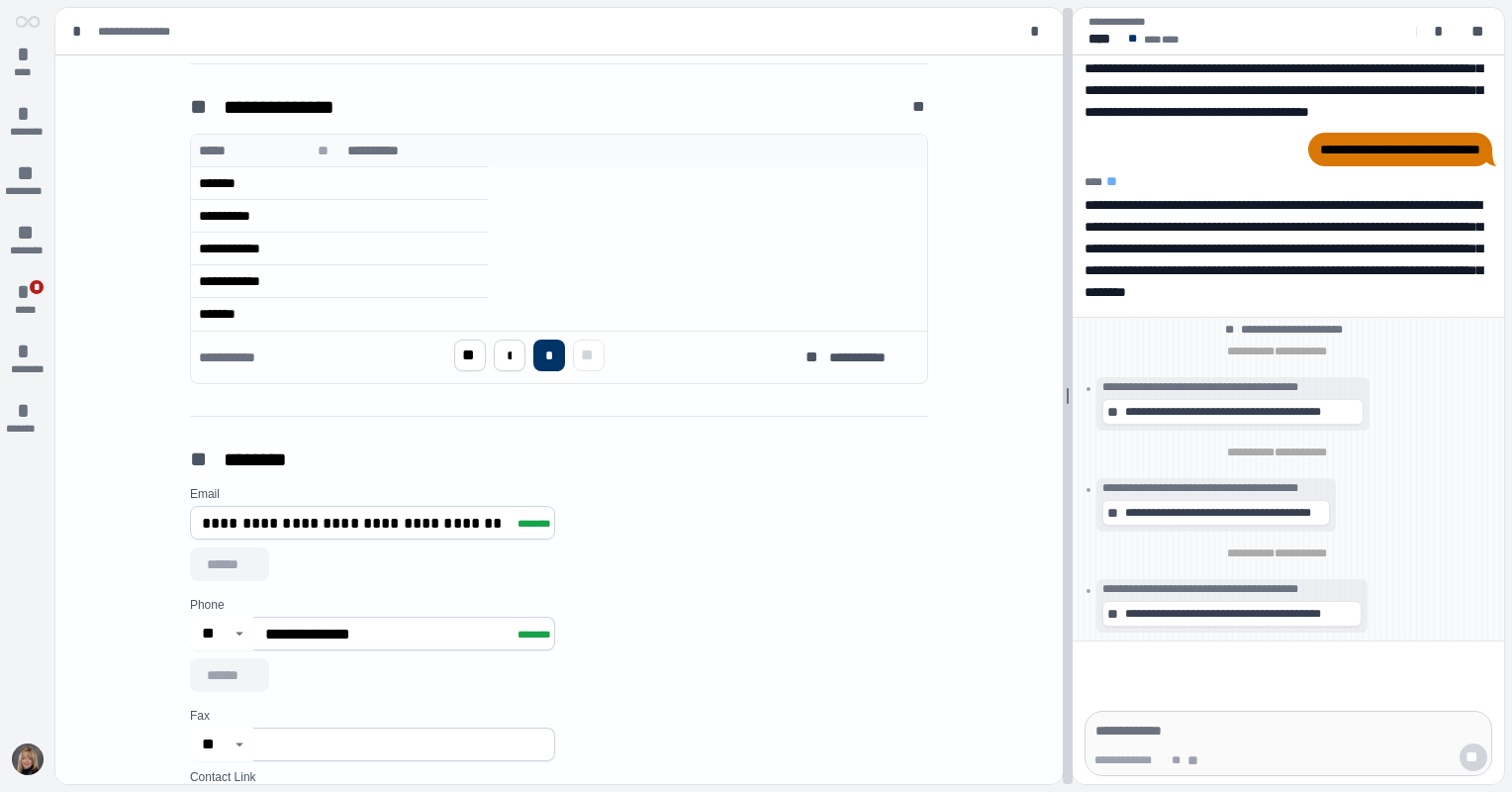 scroll, scrollTop: 467, scrollLeft: 0, axis: vertical 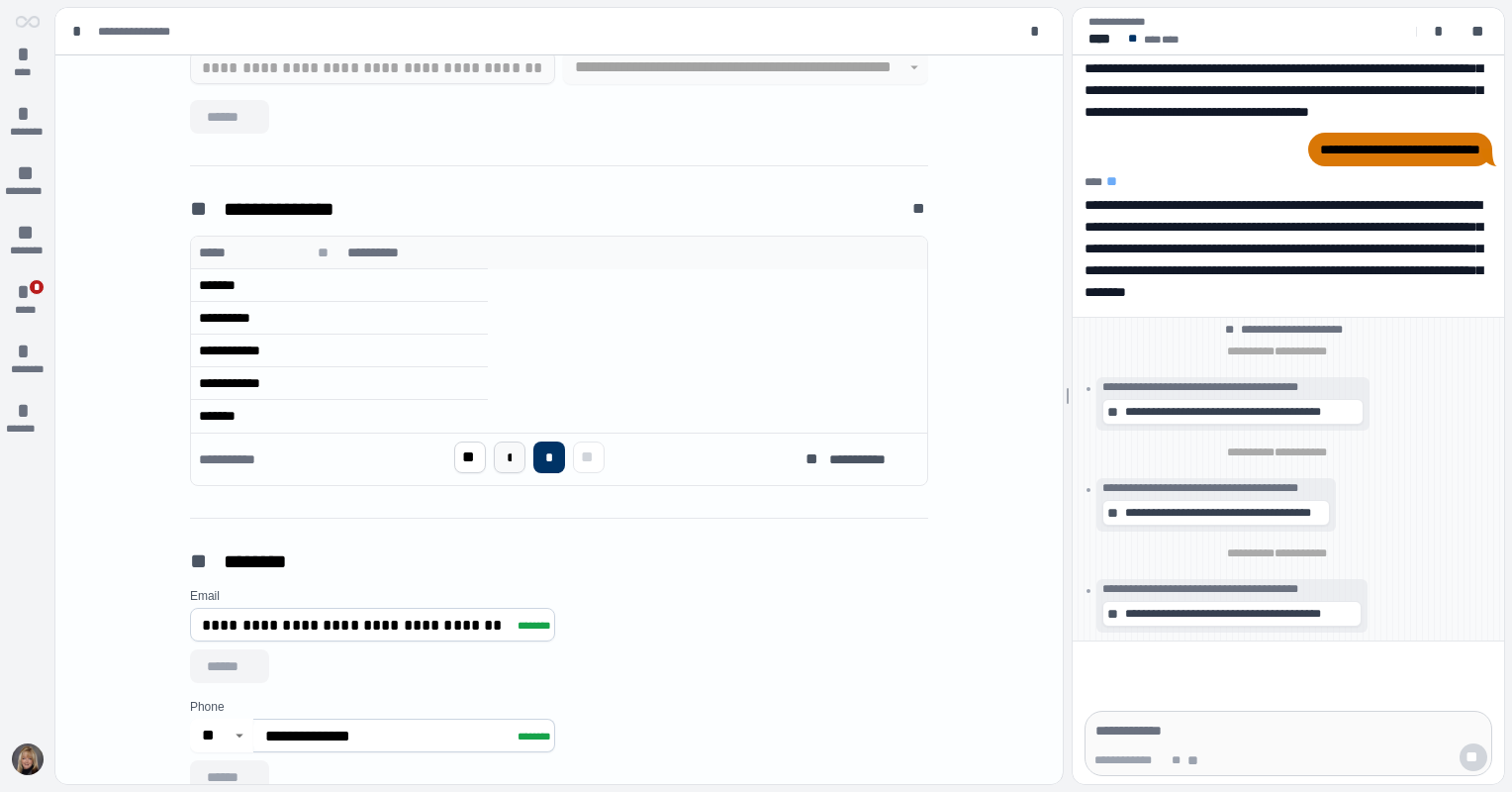 click on "*" at bounding box center (510, 457) 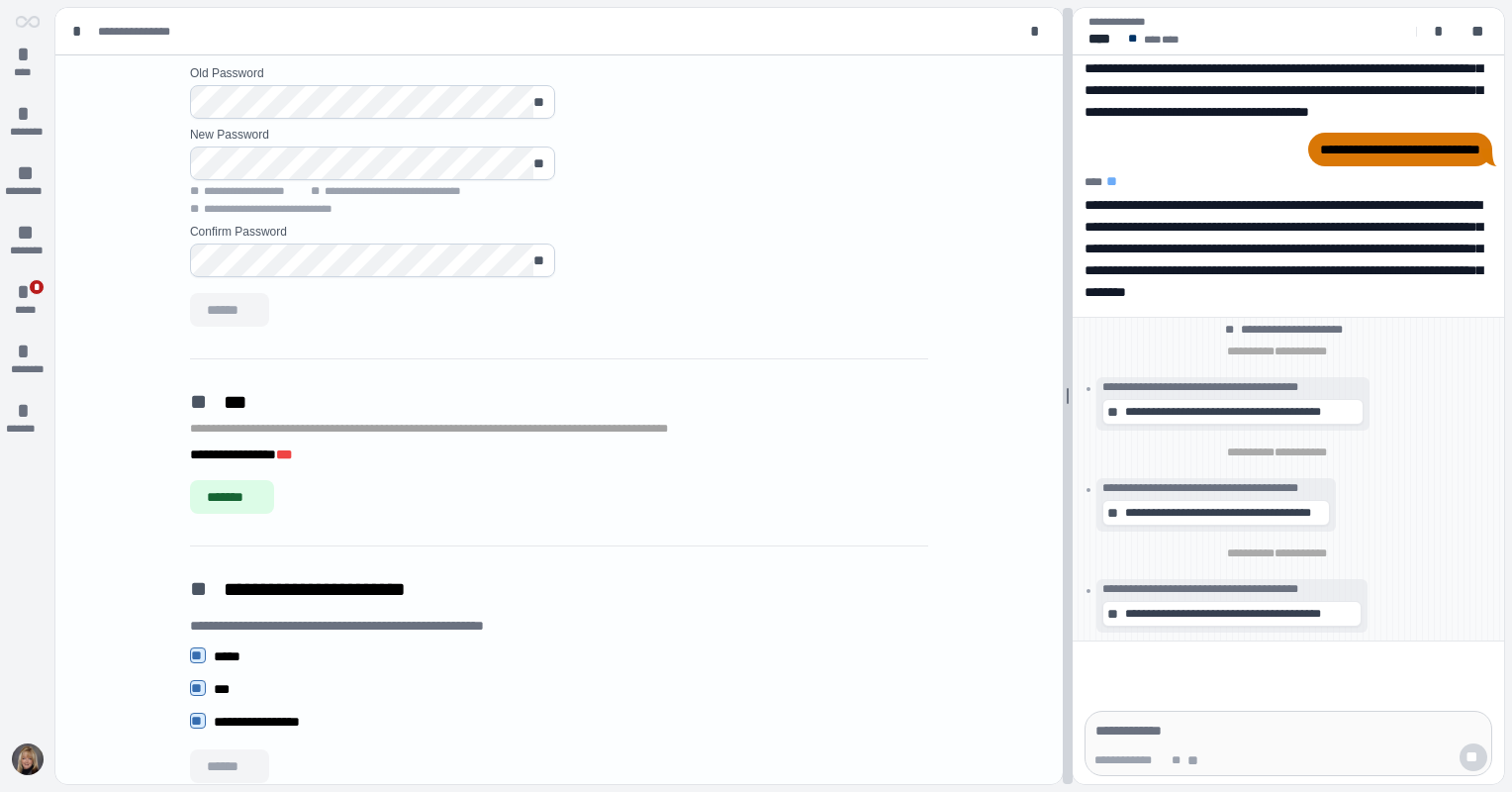 scroll, scrollTop: 1725, scrollLeft: 0, axis: vertical 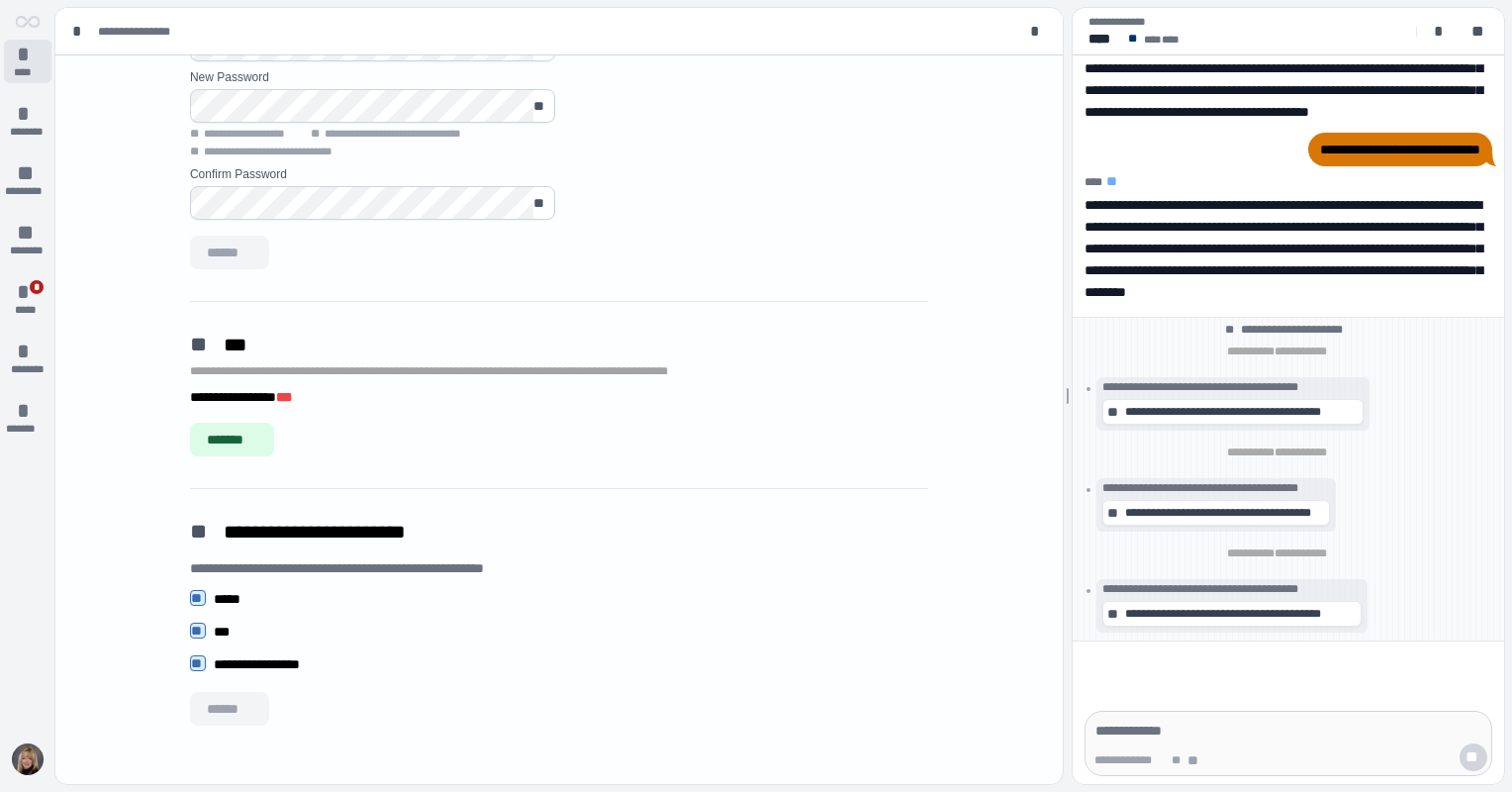 click on "****" at bounding box center [28, 72] 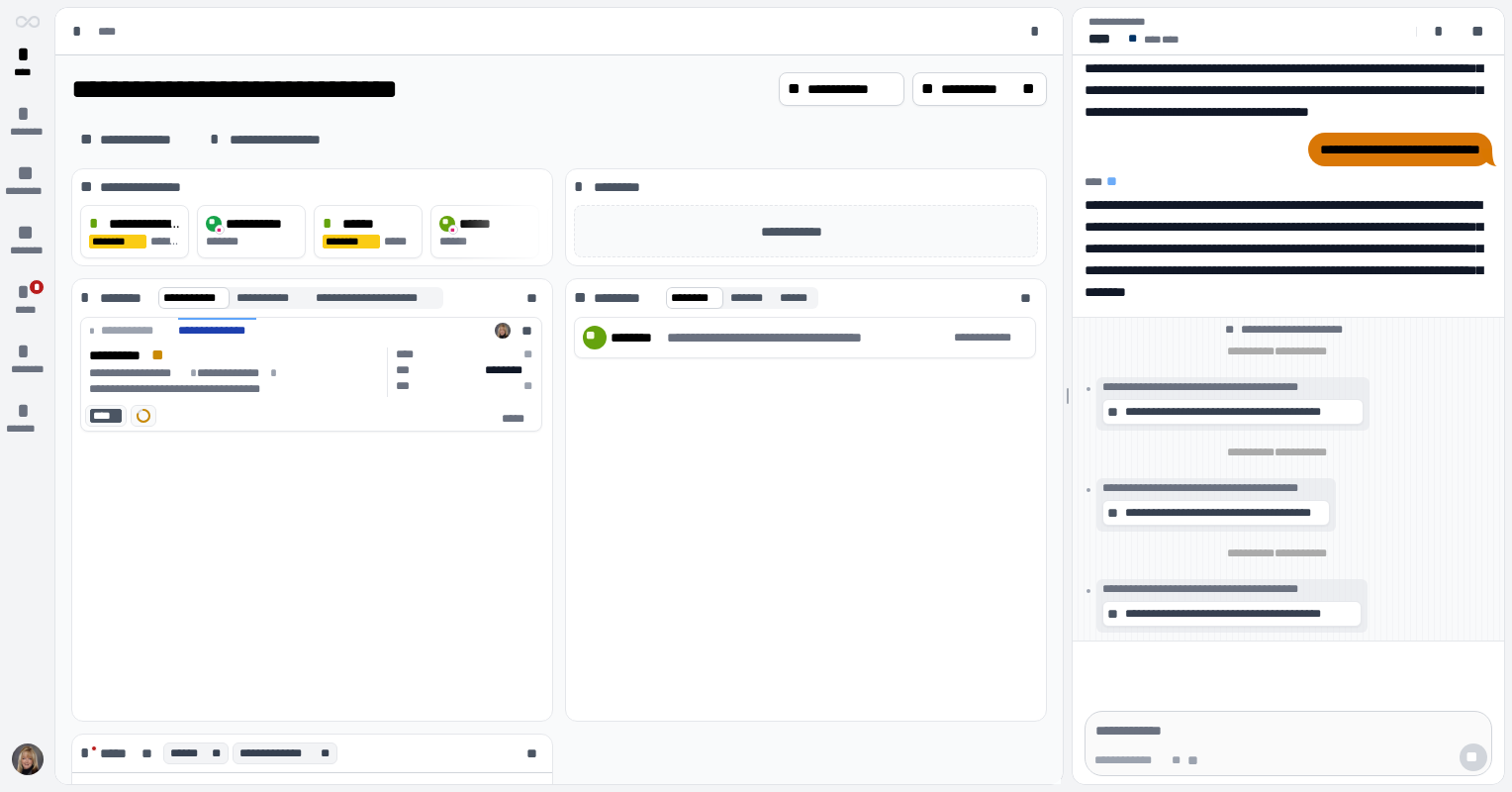 click on "**********" at bounding box center [312, 519] 